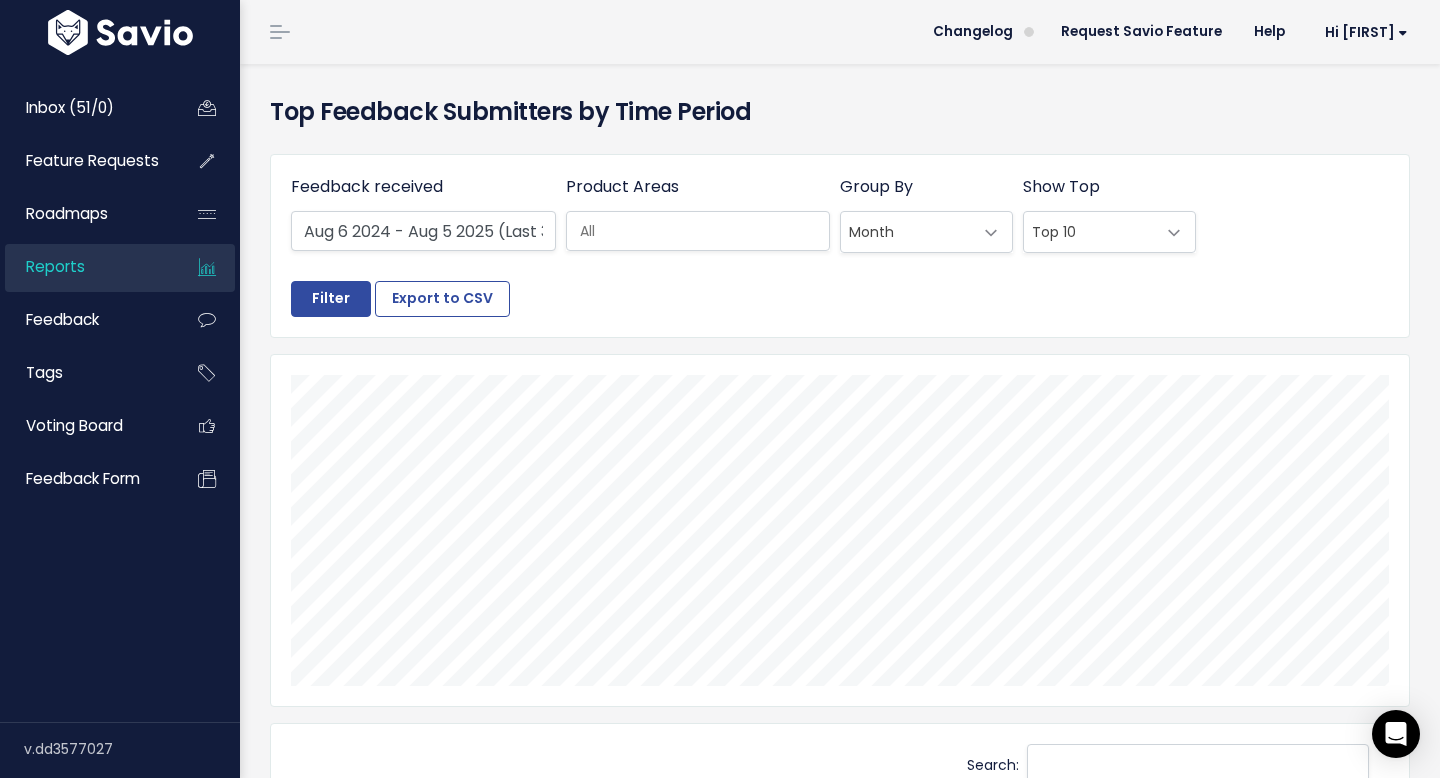 select 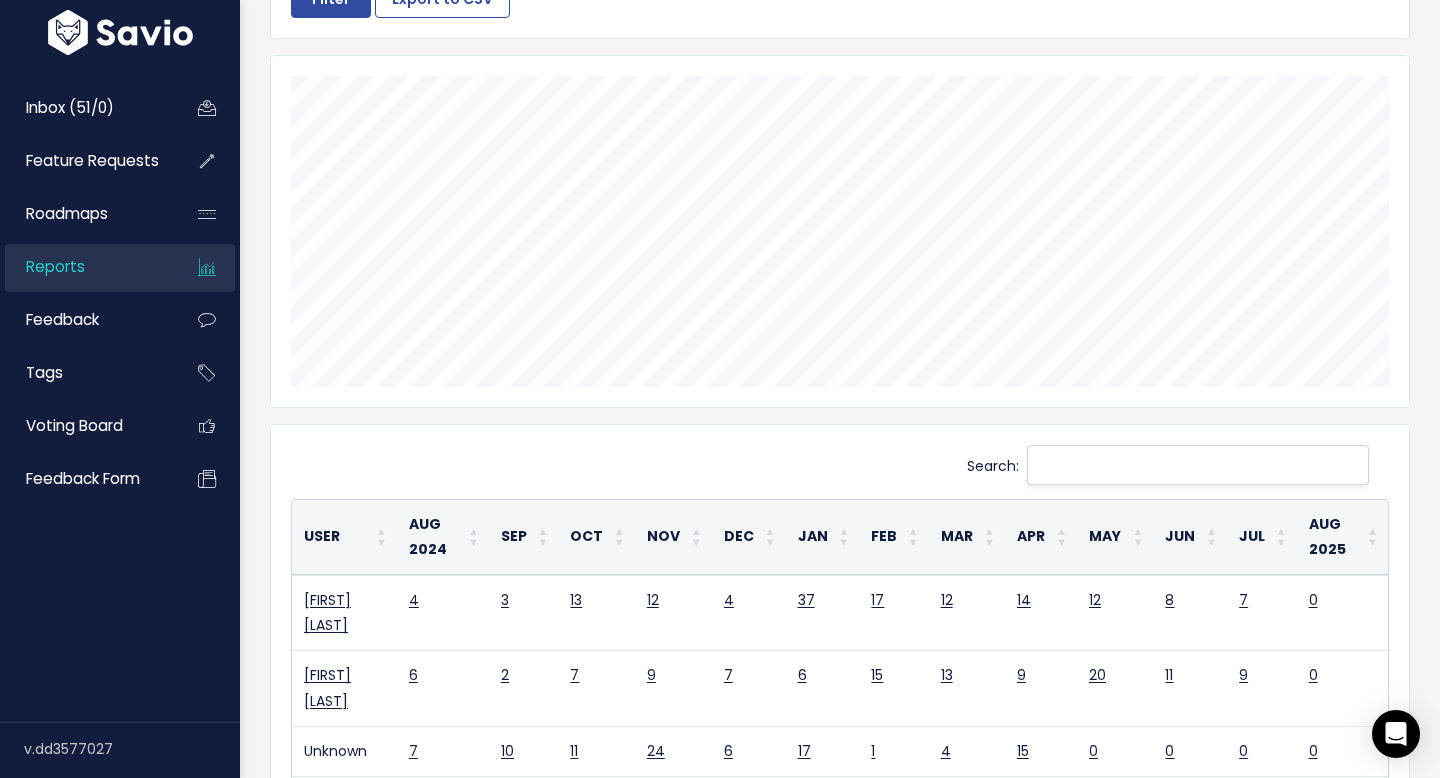 scroll, scrollTop: 299, scrollLeft: 0, axis: vertical 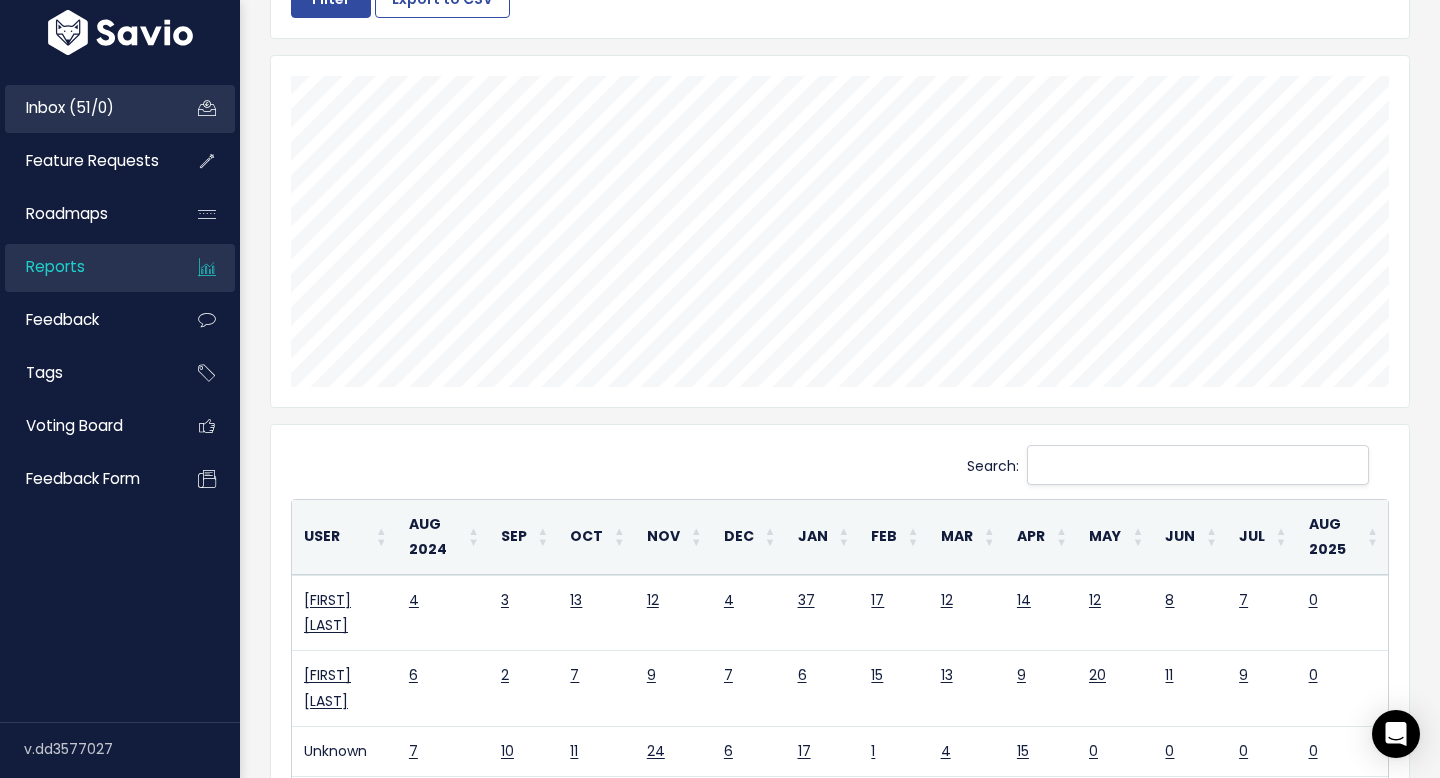 click on "Inbox (51/0)" at bounding box center [70, 107] 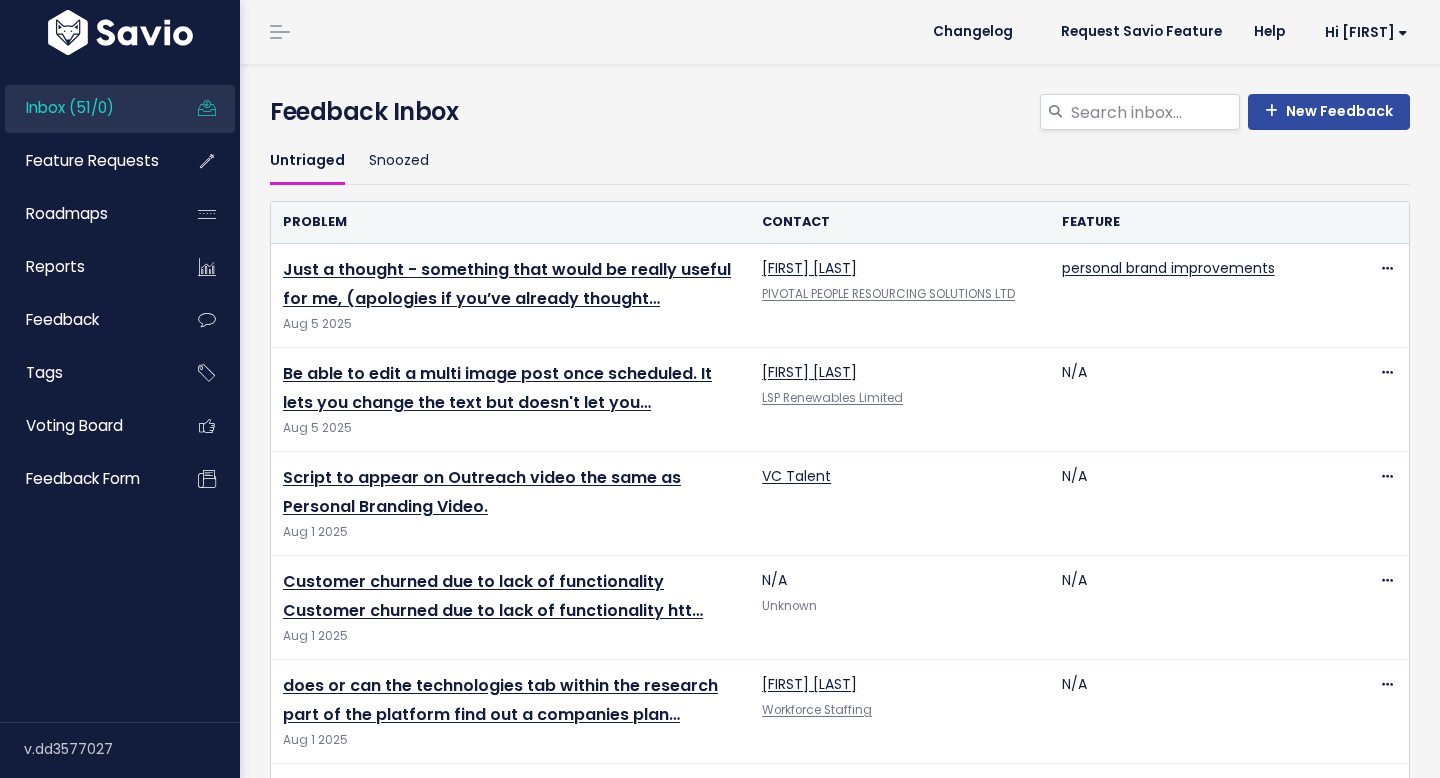 scroll, scrollTop: 0, scrollLeft: 0, axis: both 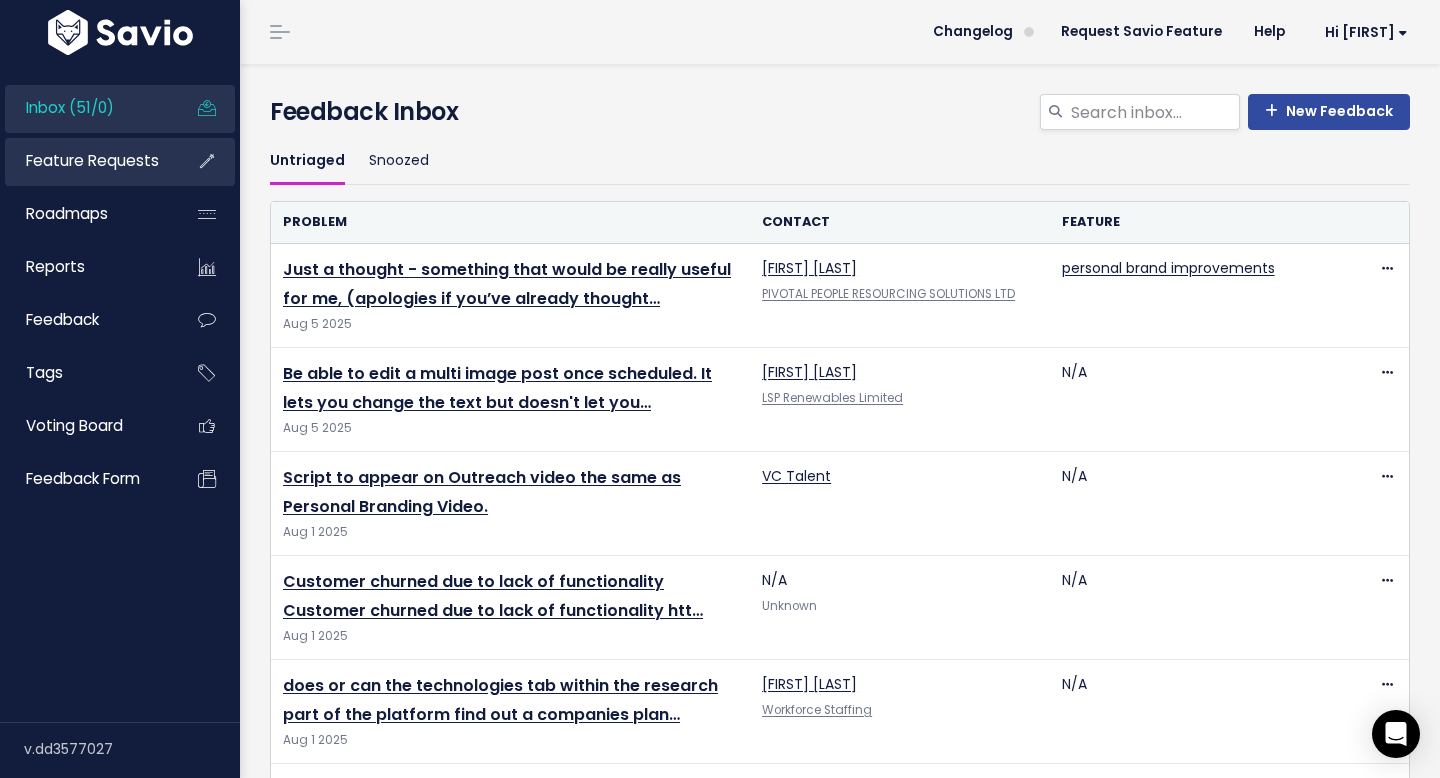 click on "Feature Requests" at bounding box center [85, 161] 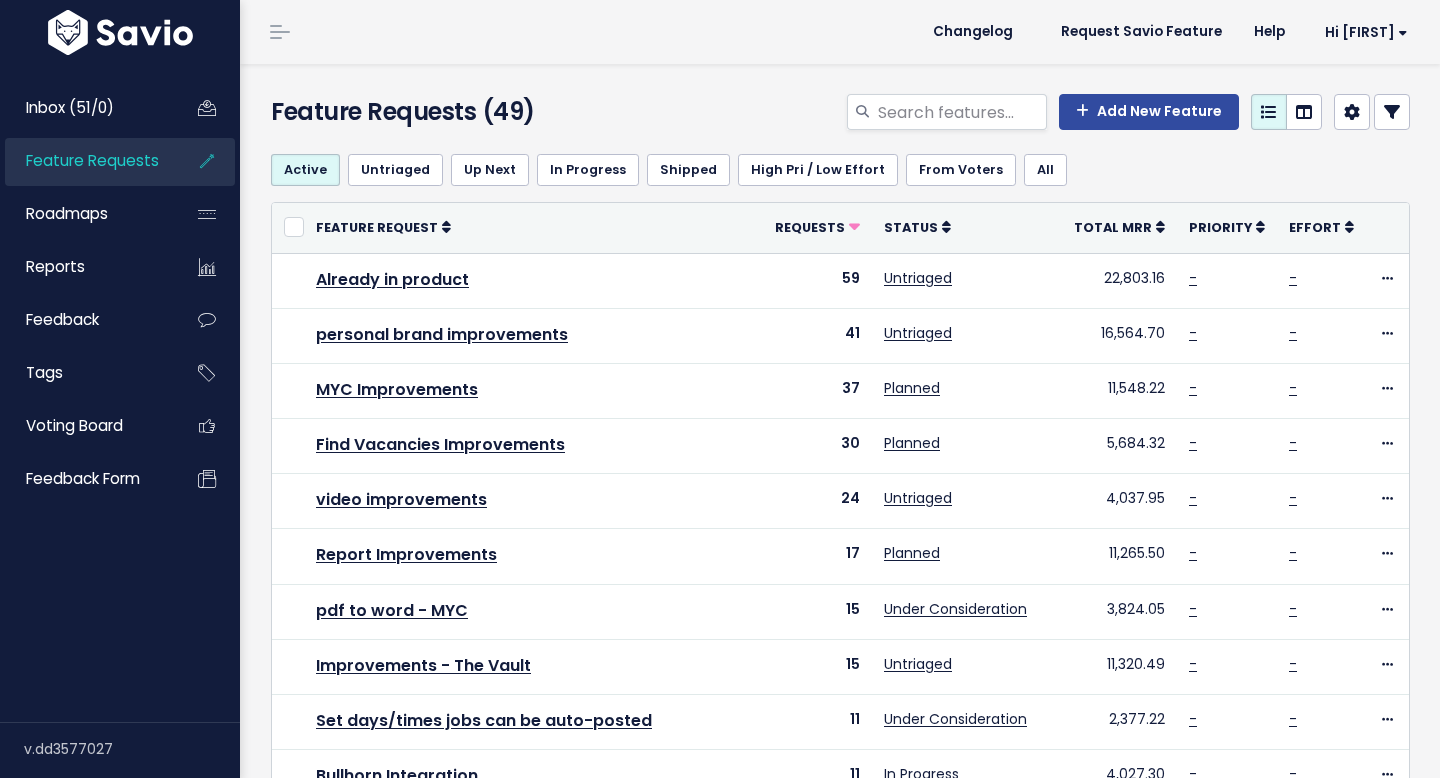 scroll, scrollTop: 0, scrollLeft: 0, axis: both 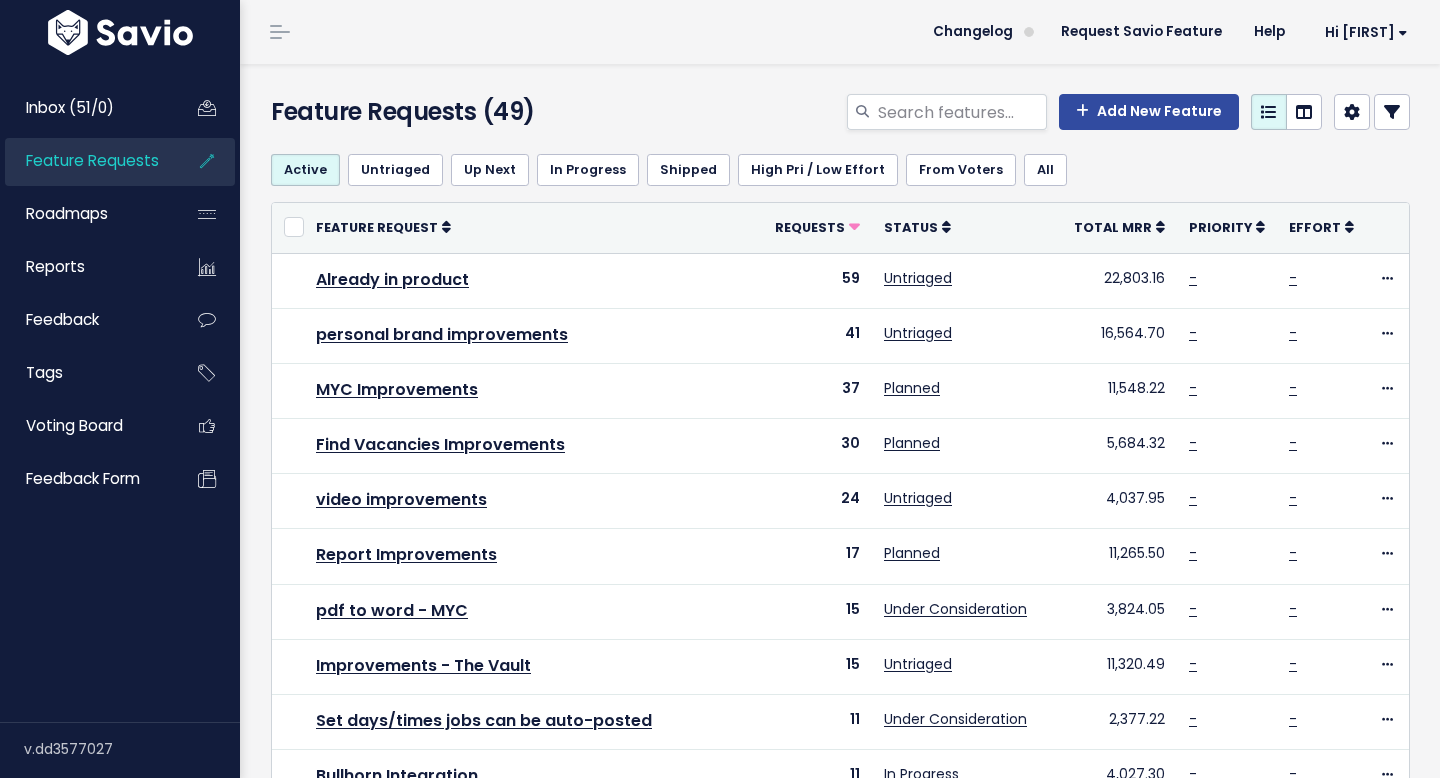 click on "Customize columns on this page" at bounding box center (1227, 112) 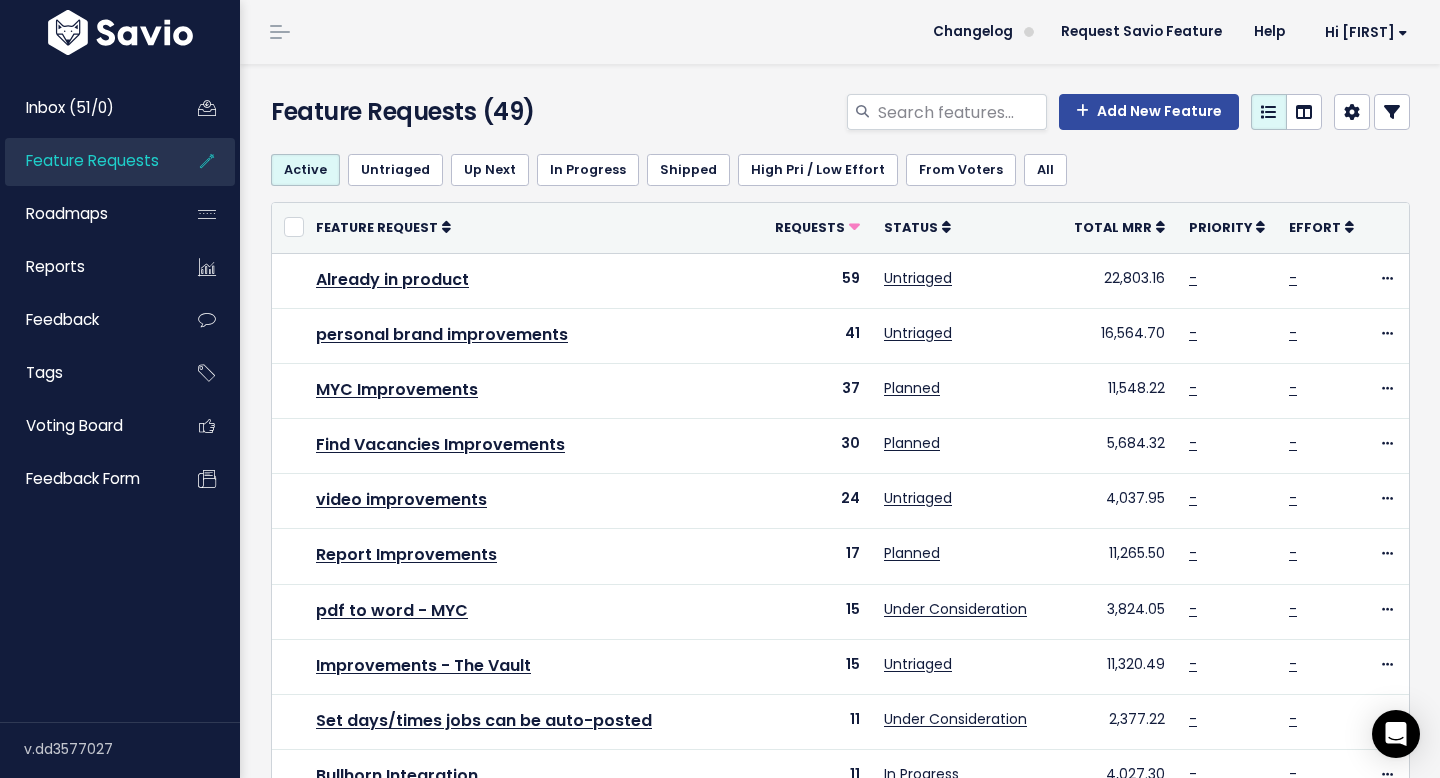 click on "Customize columns on this page" at bounding box center (1227, 112) 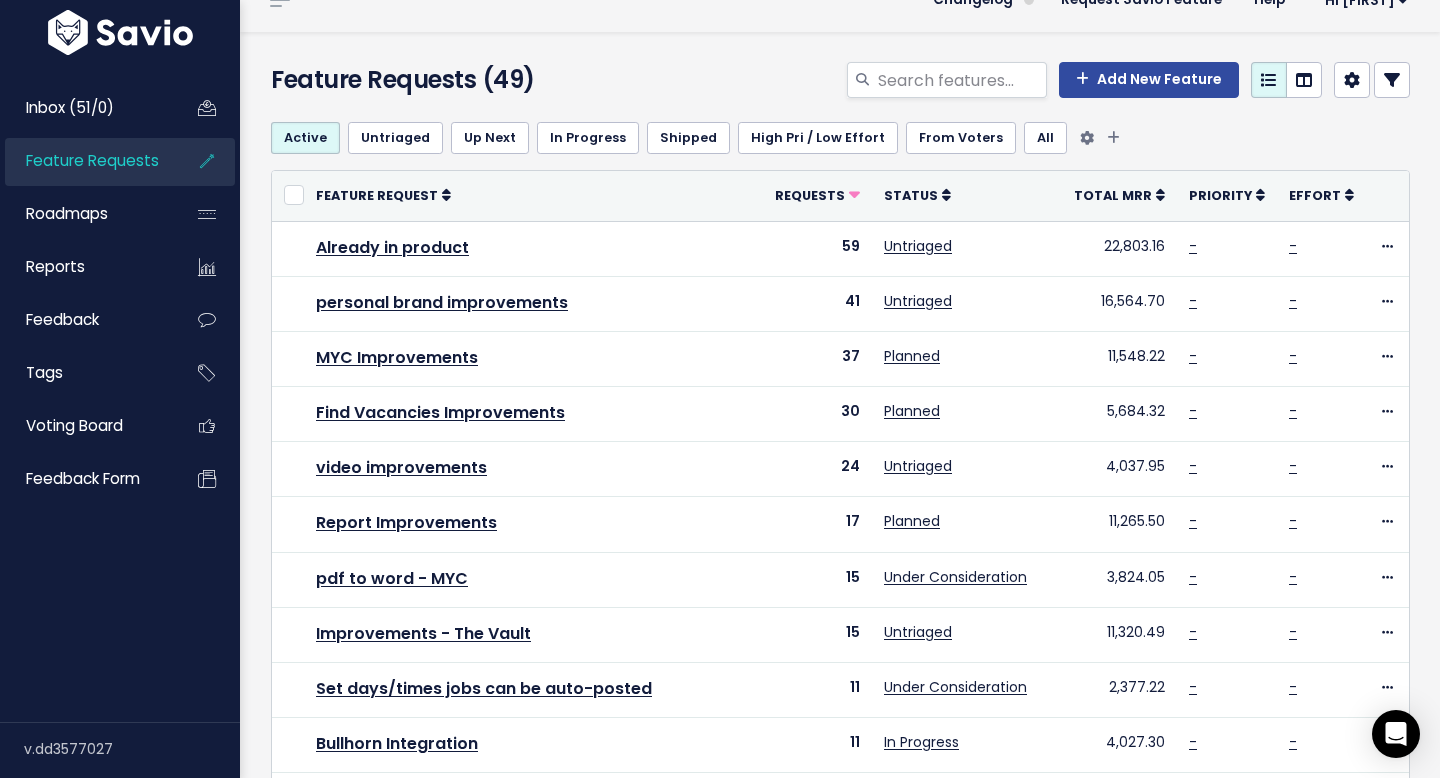scroll, scrollTop: 708, scrollLeft: 0, axis: vertical 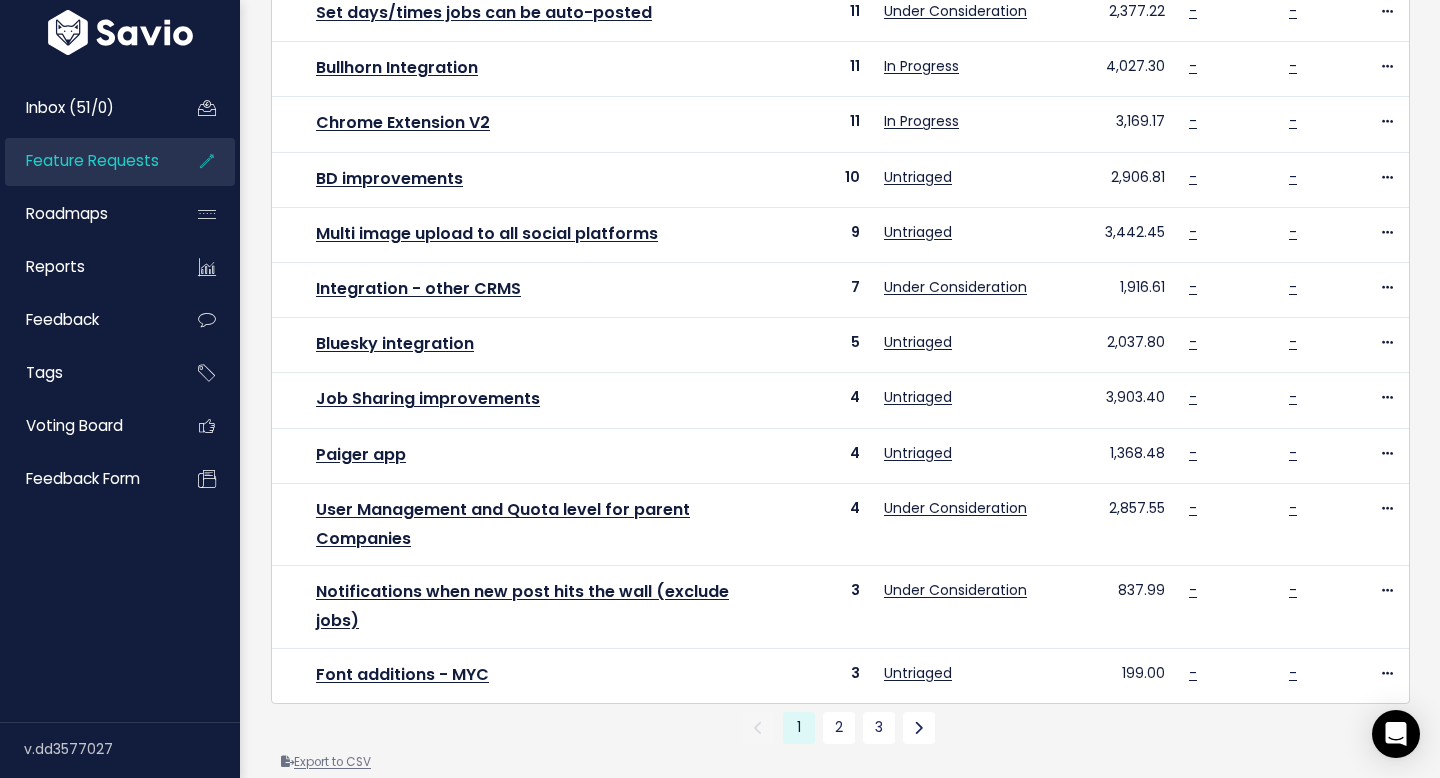 click on "Export to CSV" at bounding box center [326, 762] 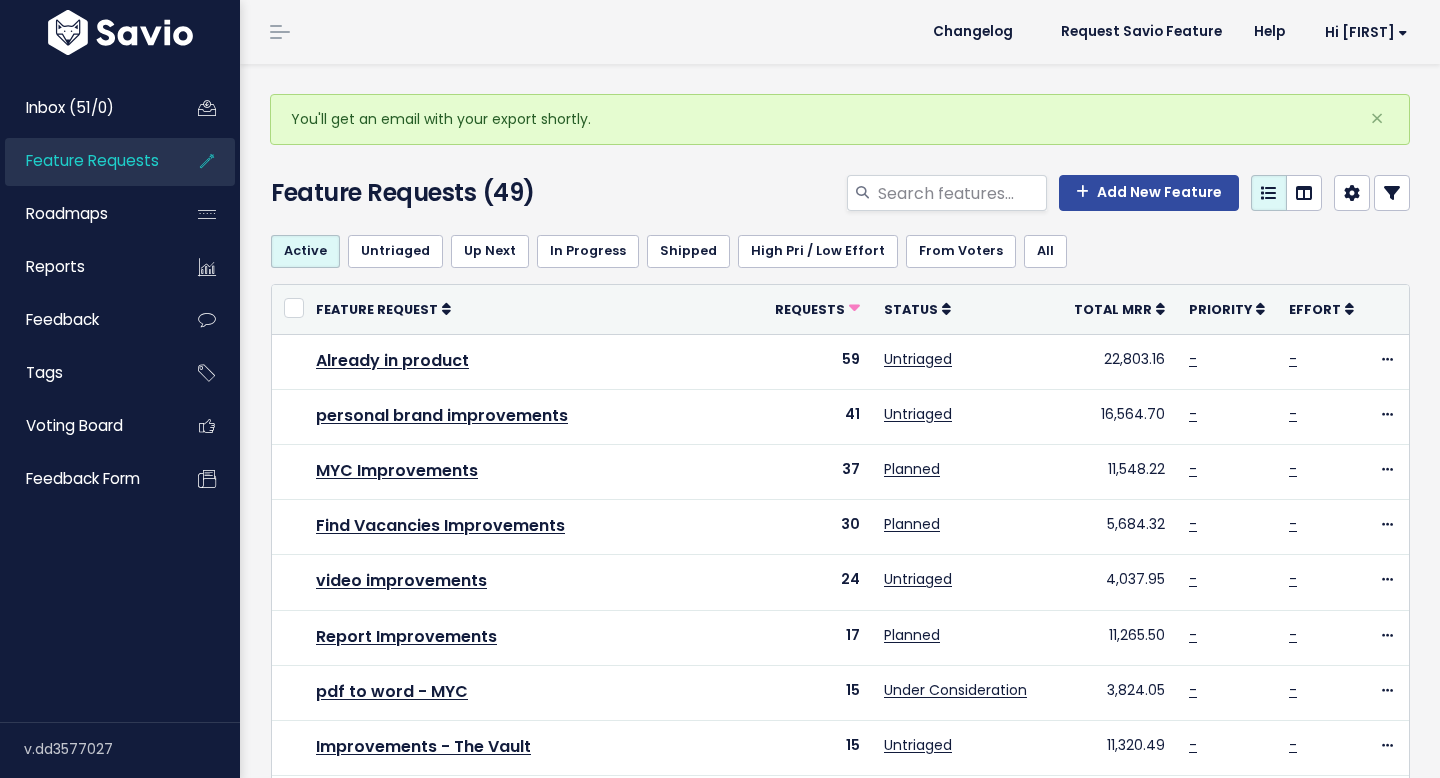 scroll, scrollTop: 0, scrollLeft: 0, axis: both 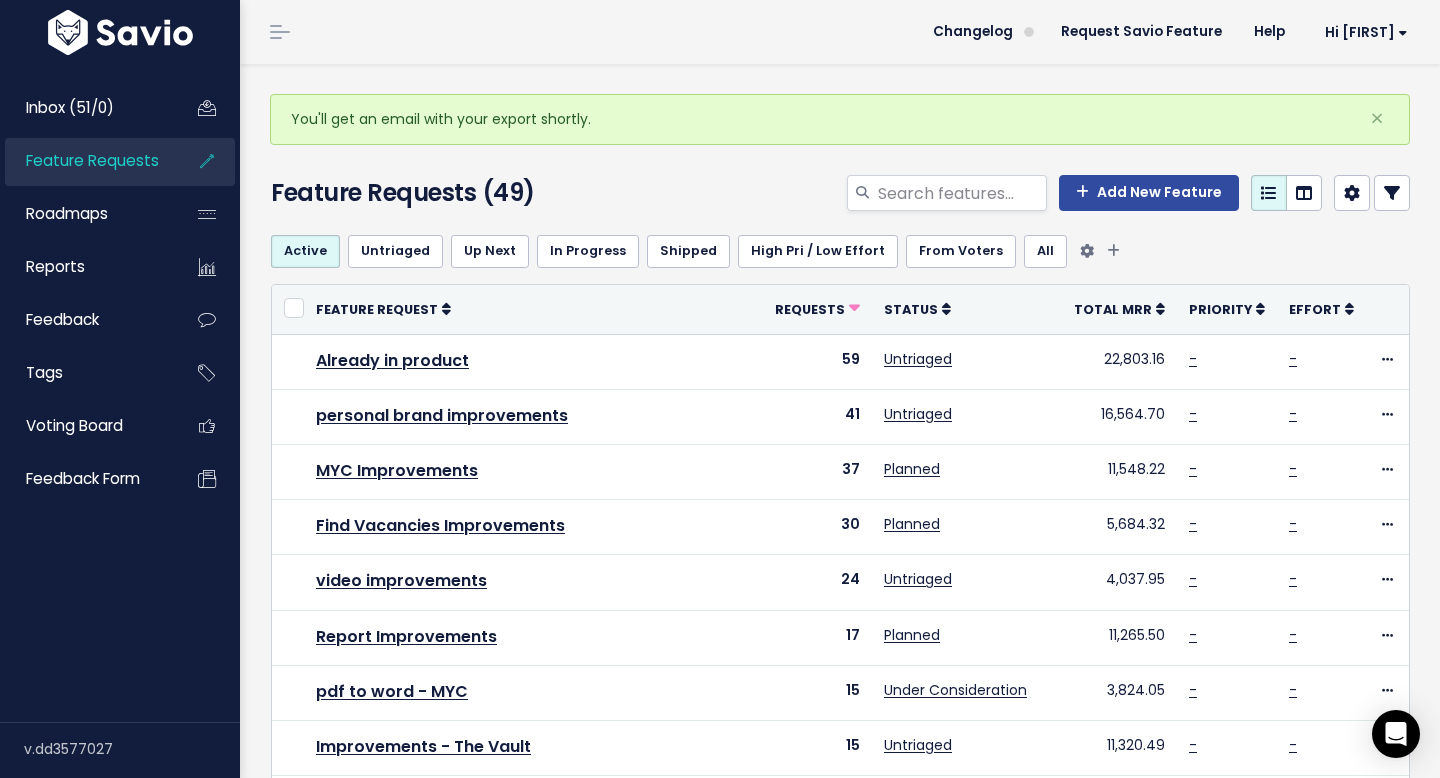 click on "All" at bounding box center [1045, 251] 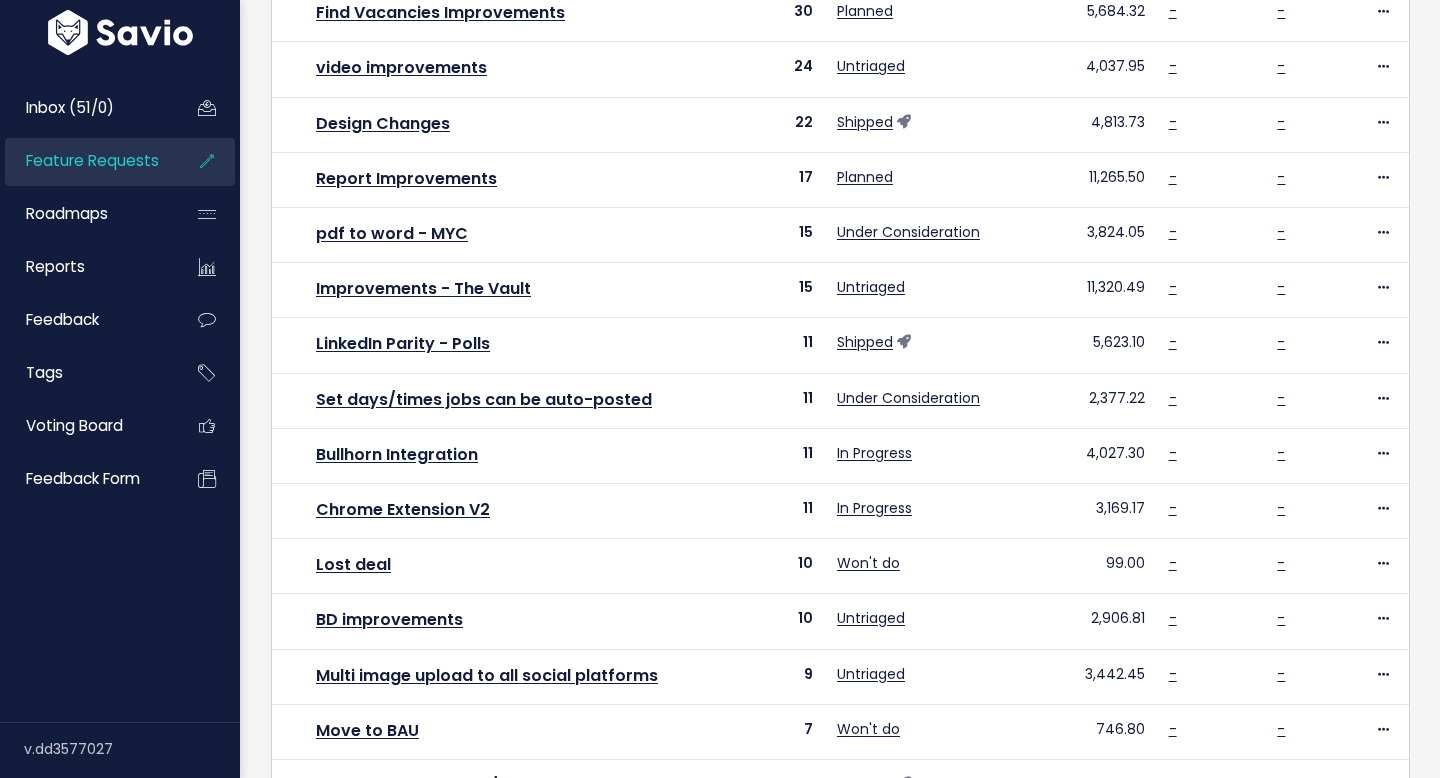 scroll, scrollTop: 681, scrollLeft: 0, axis: vertical 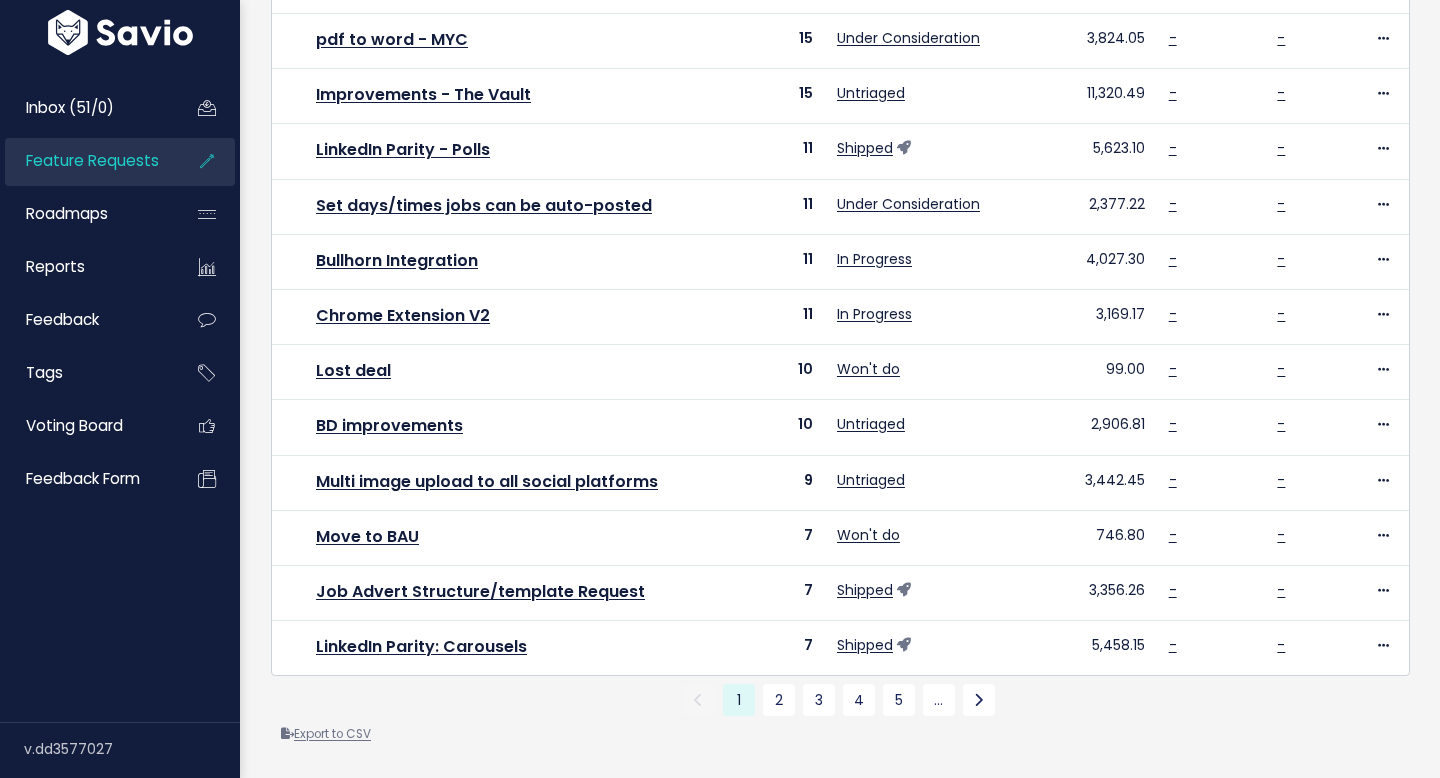click on "Export to CSV" at bounding box center [326, 734] 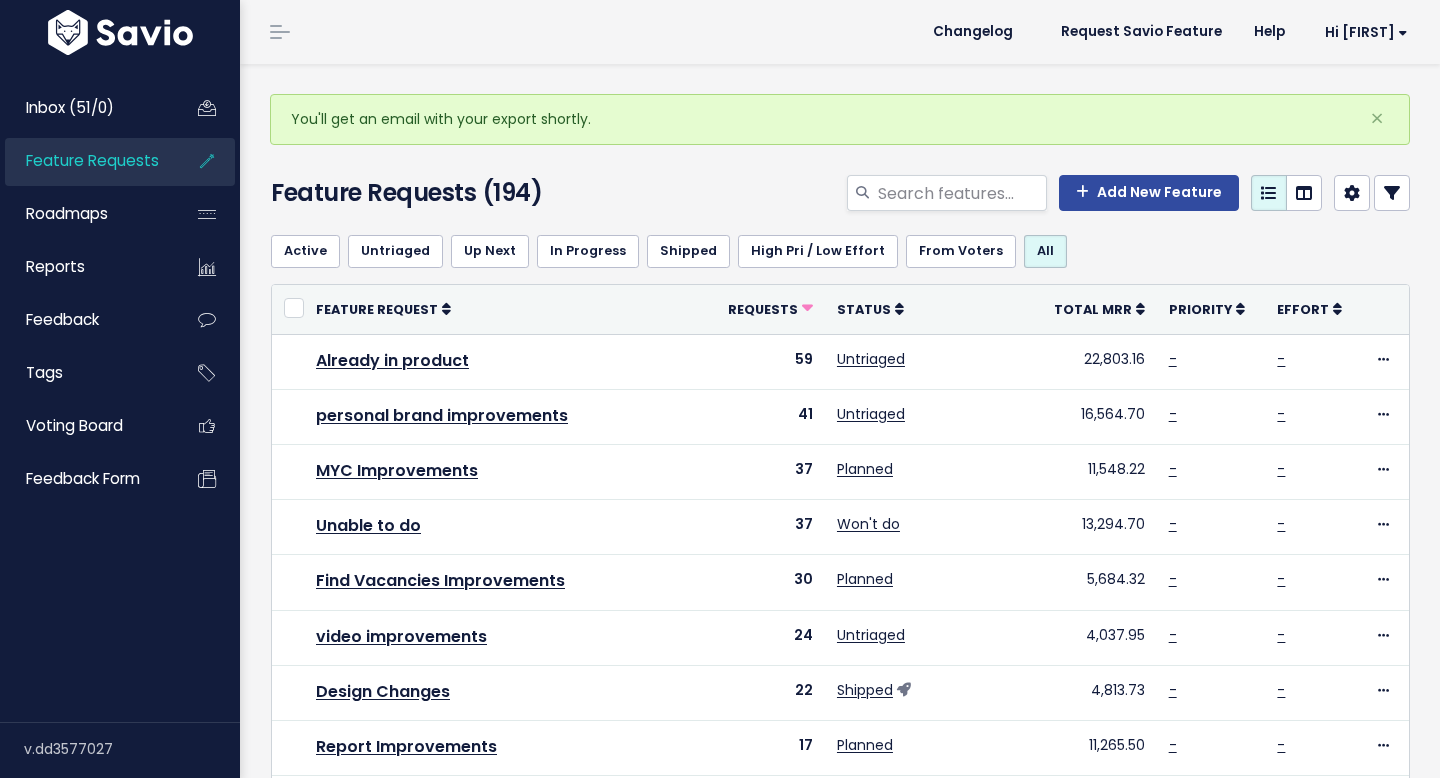scroll, scrollTop: 0, scrollLeft: 0, axis: both 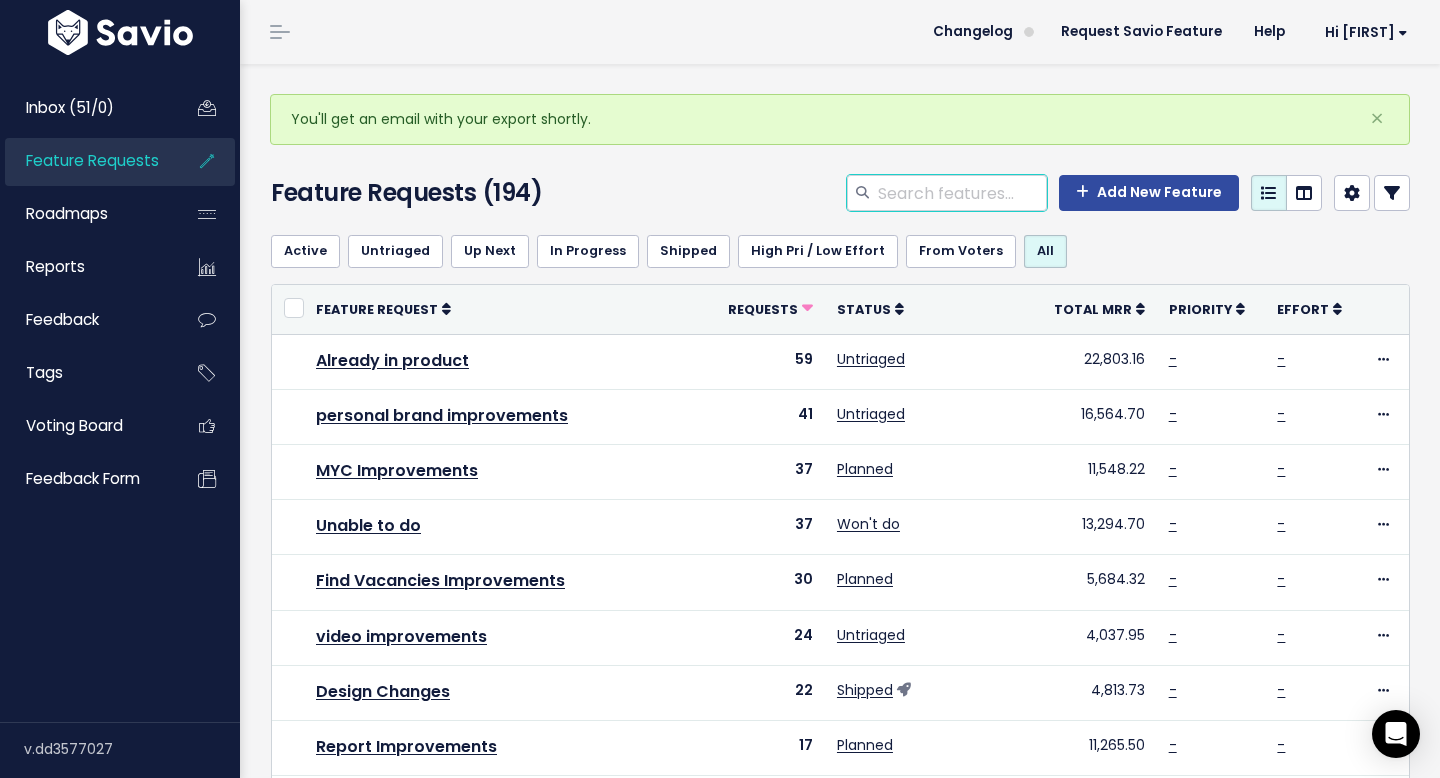 click at bounding box center [961, 193] 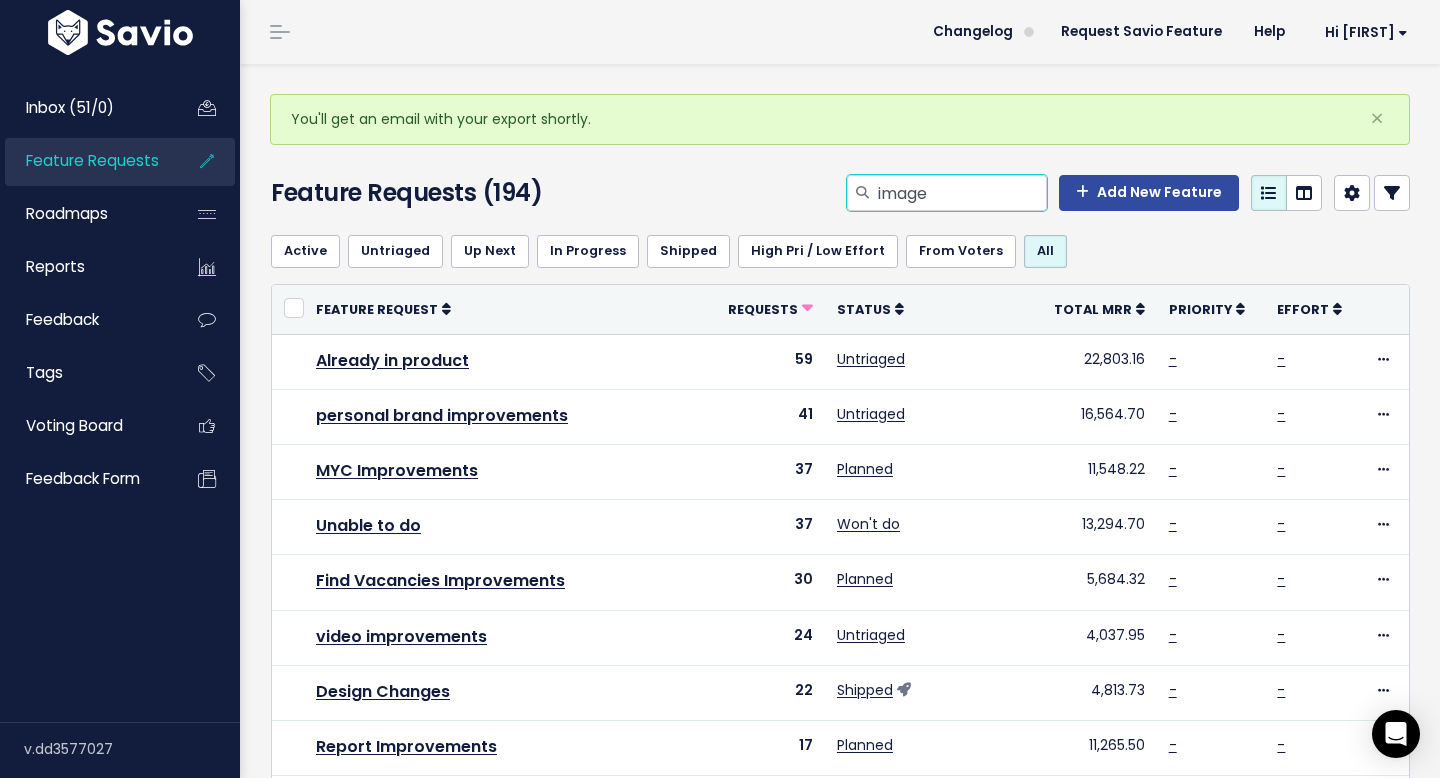 type on "image" 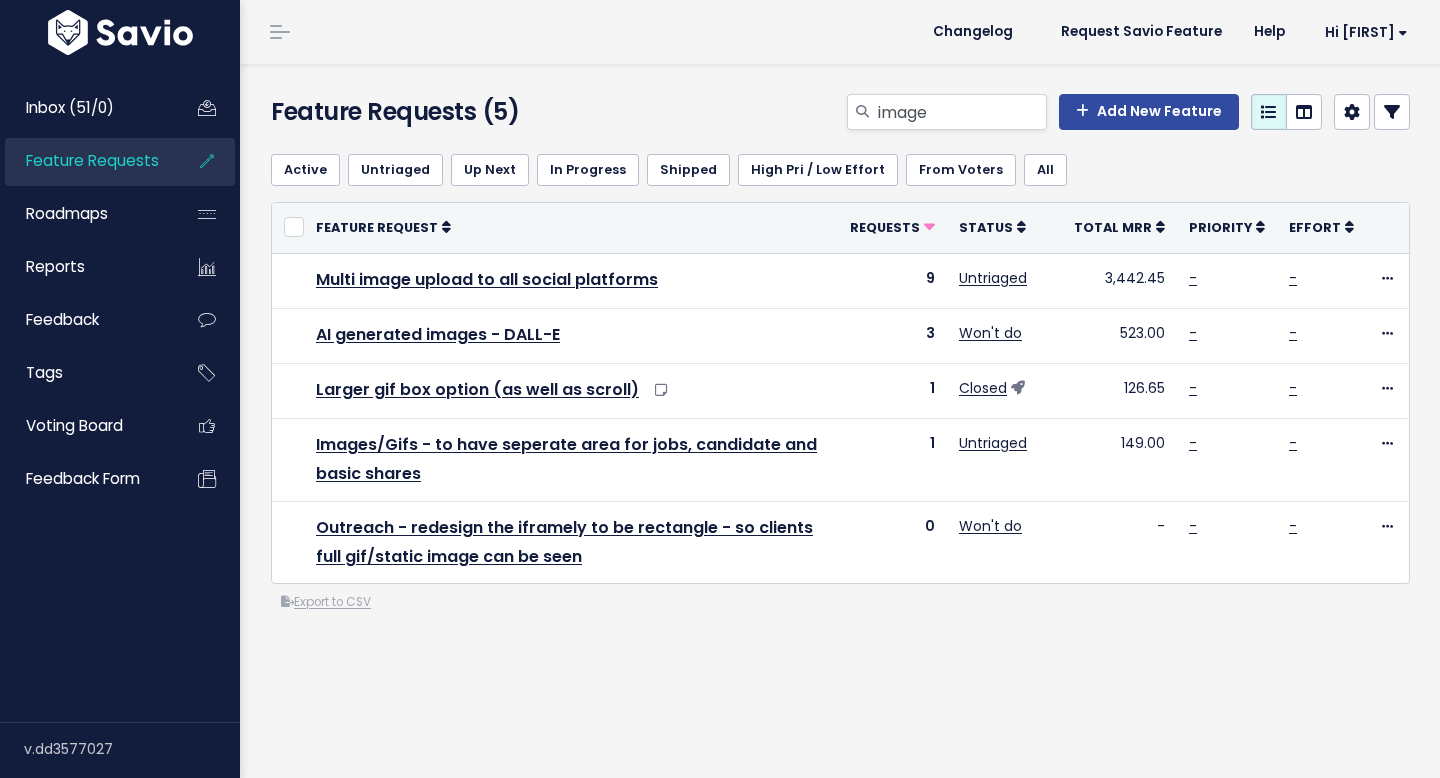 scroll, scrollTop: 0, scrollLeft: 0, axis: both 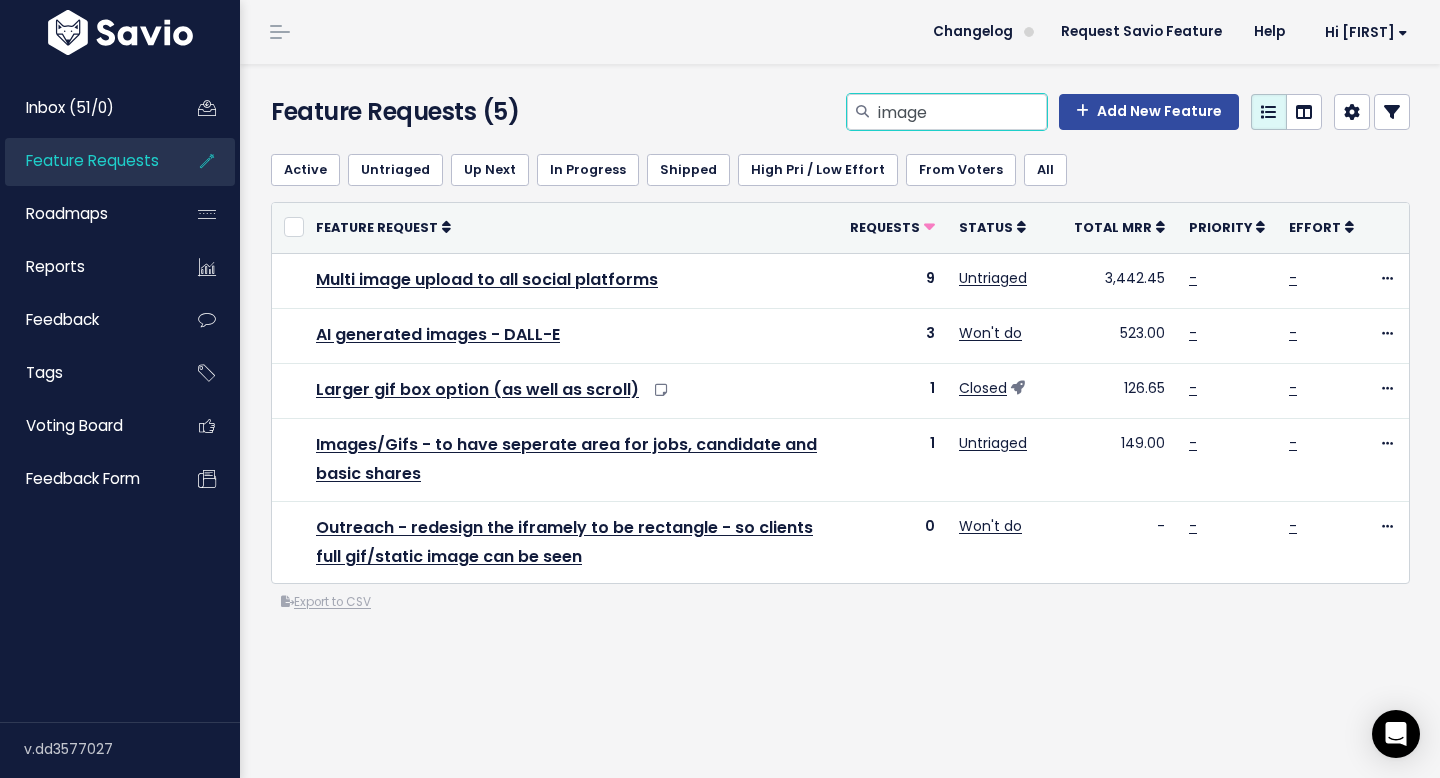 click on "image" at bounding box center [961, 112] 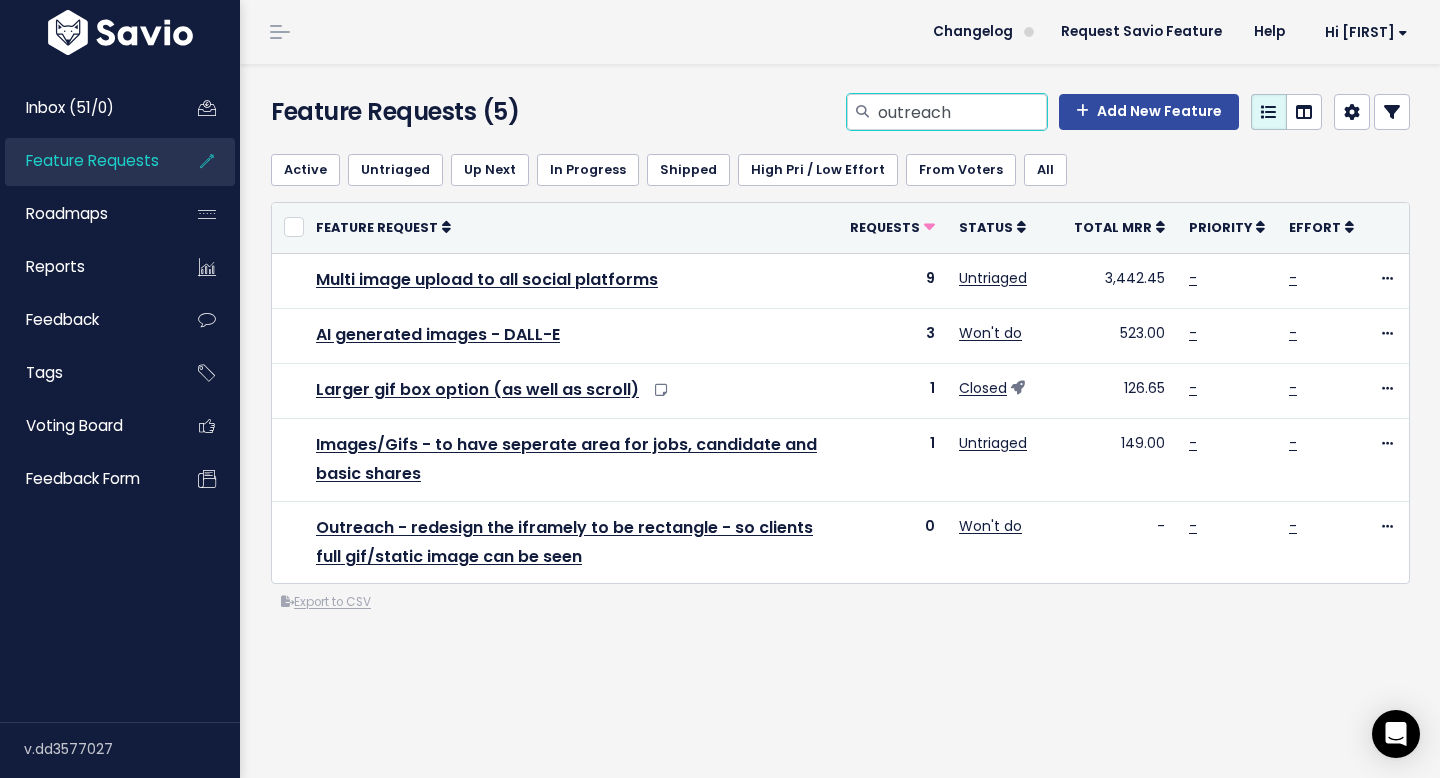 type on "outreach" 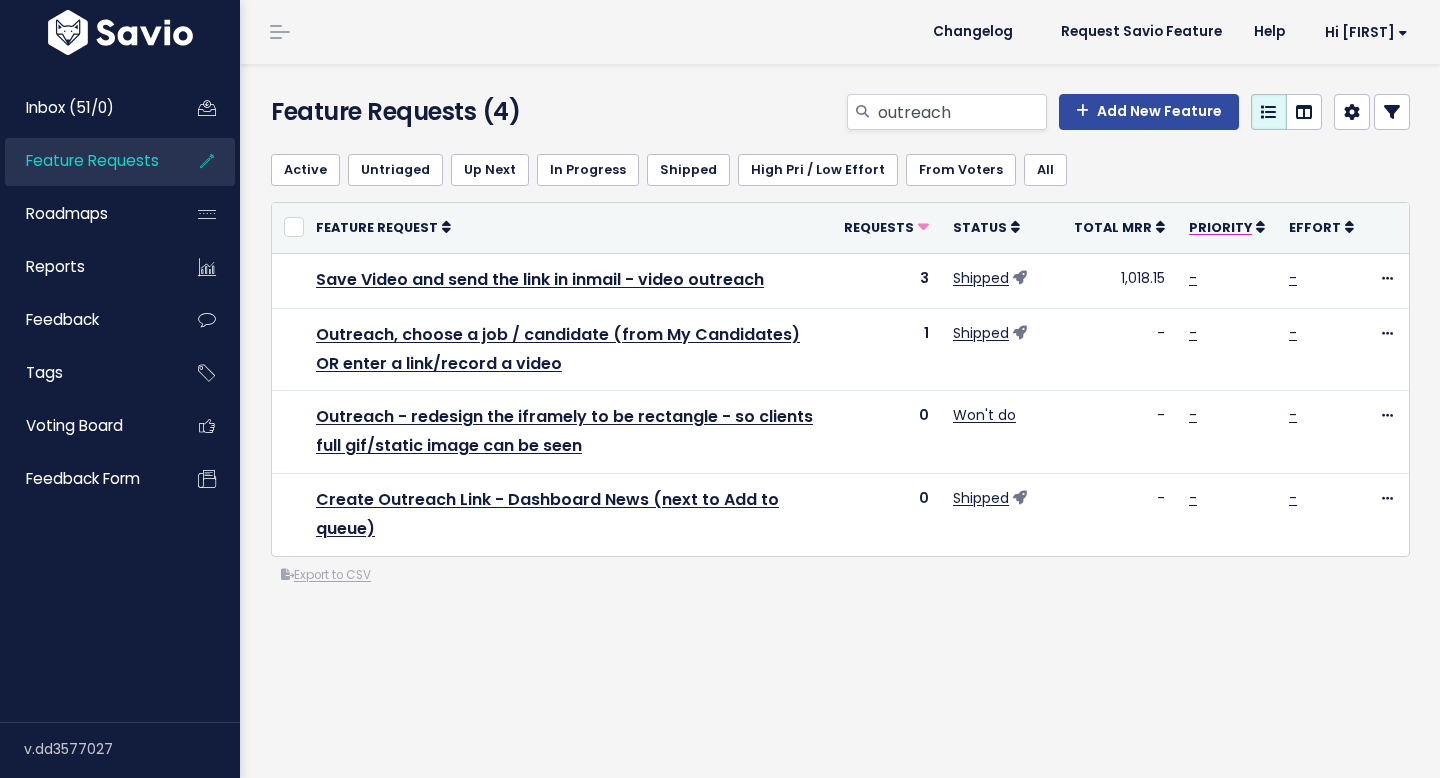scroll, scrollTop: 0, scrollLeft: 0, axis: both 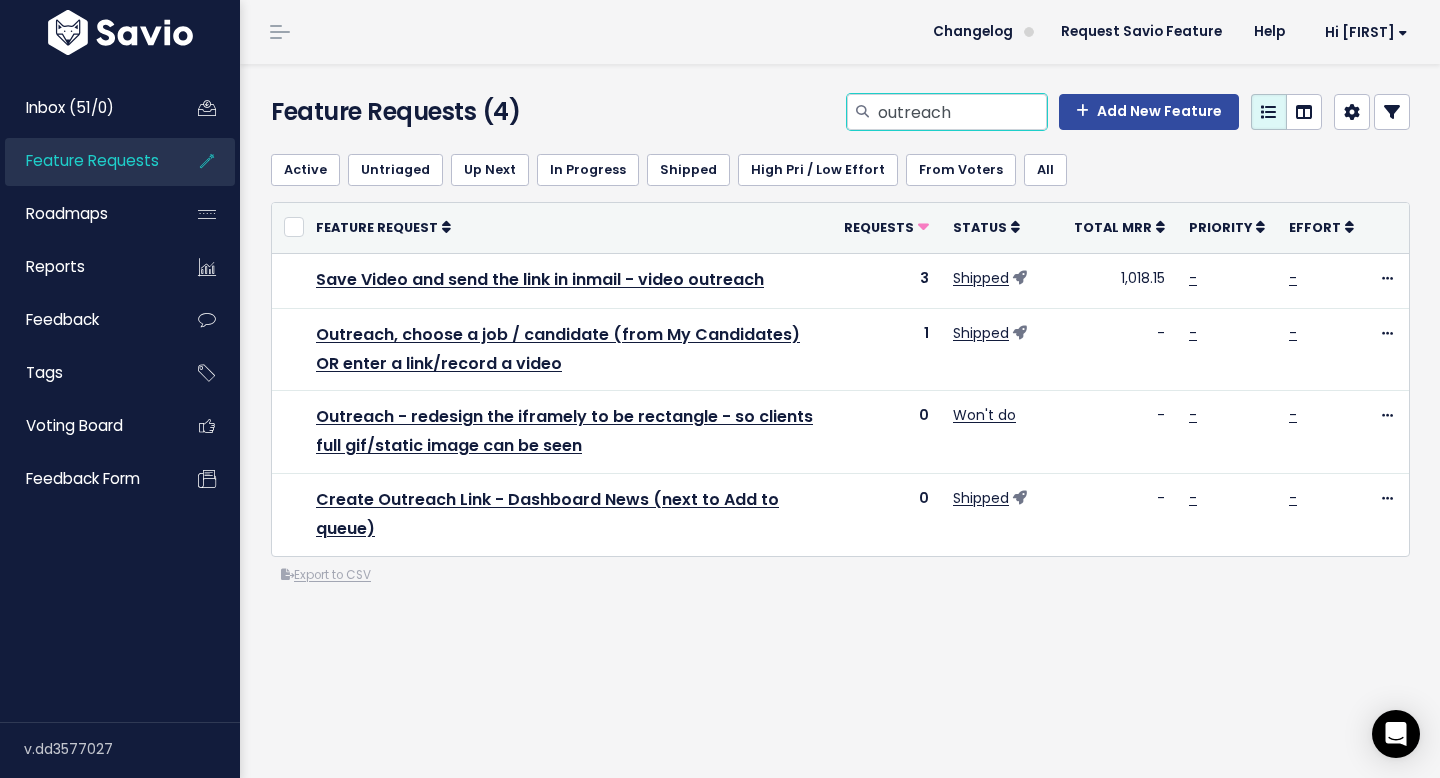 click on "outreach" at bounding box center (961, 112) 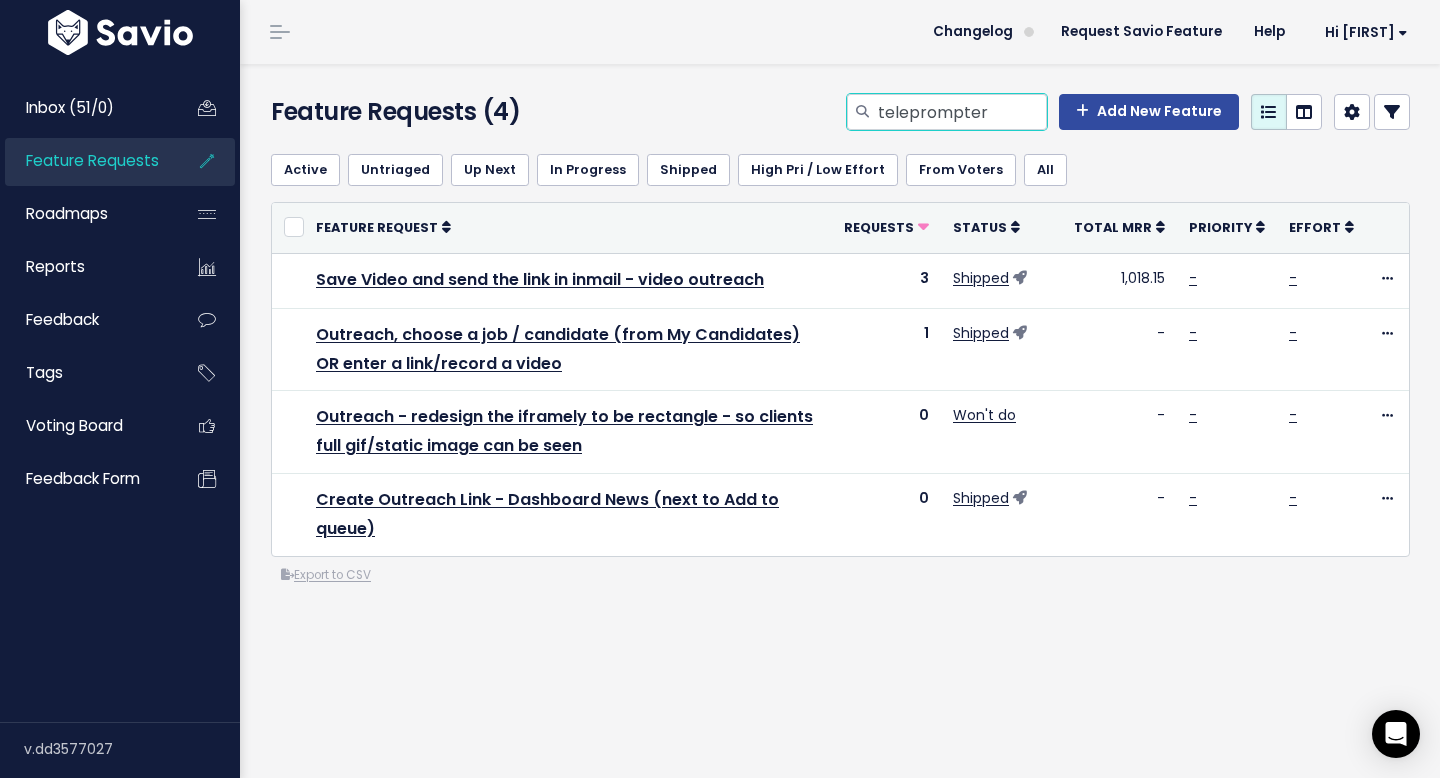 type on "teleprompter" 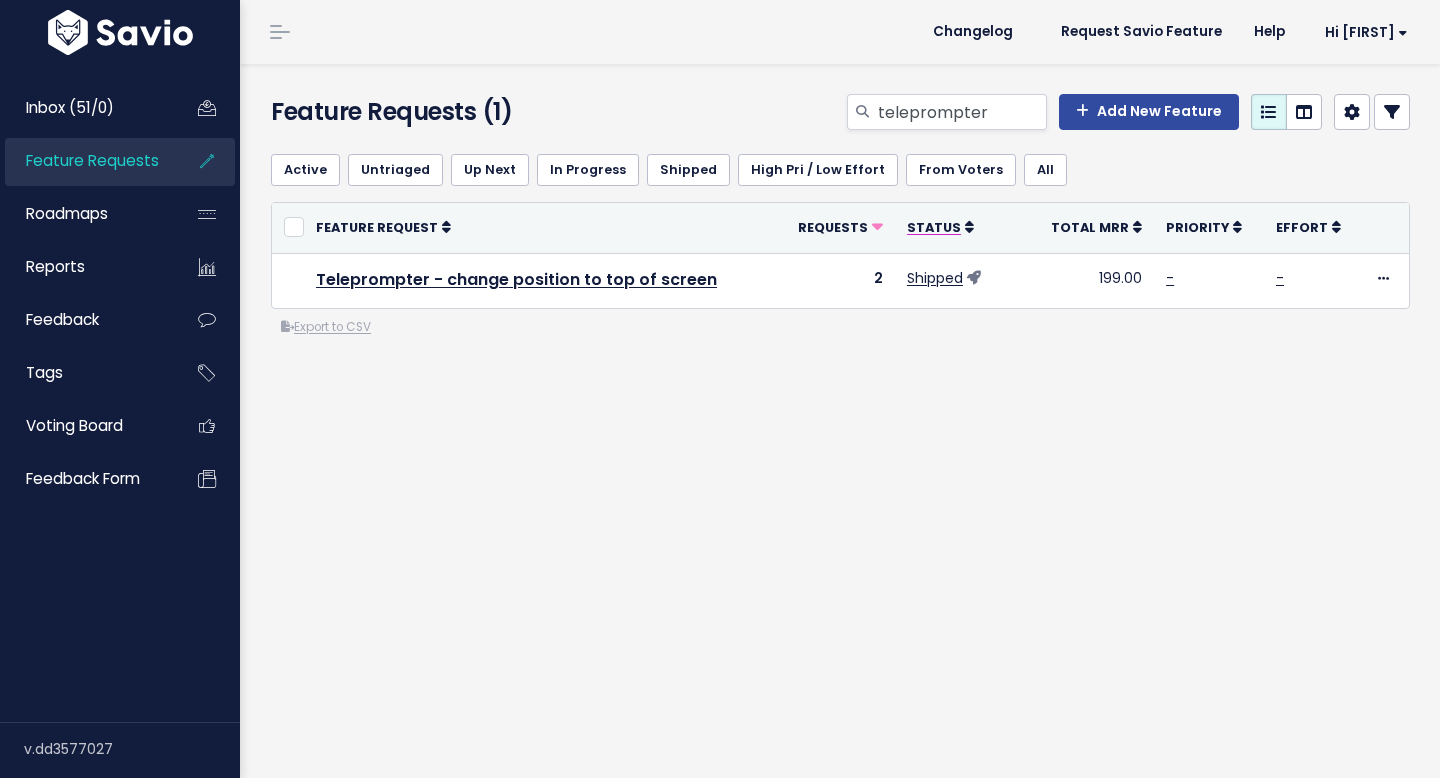 scroll, scrollTop: 0, scrollLeft: 0, axis: both 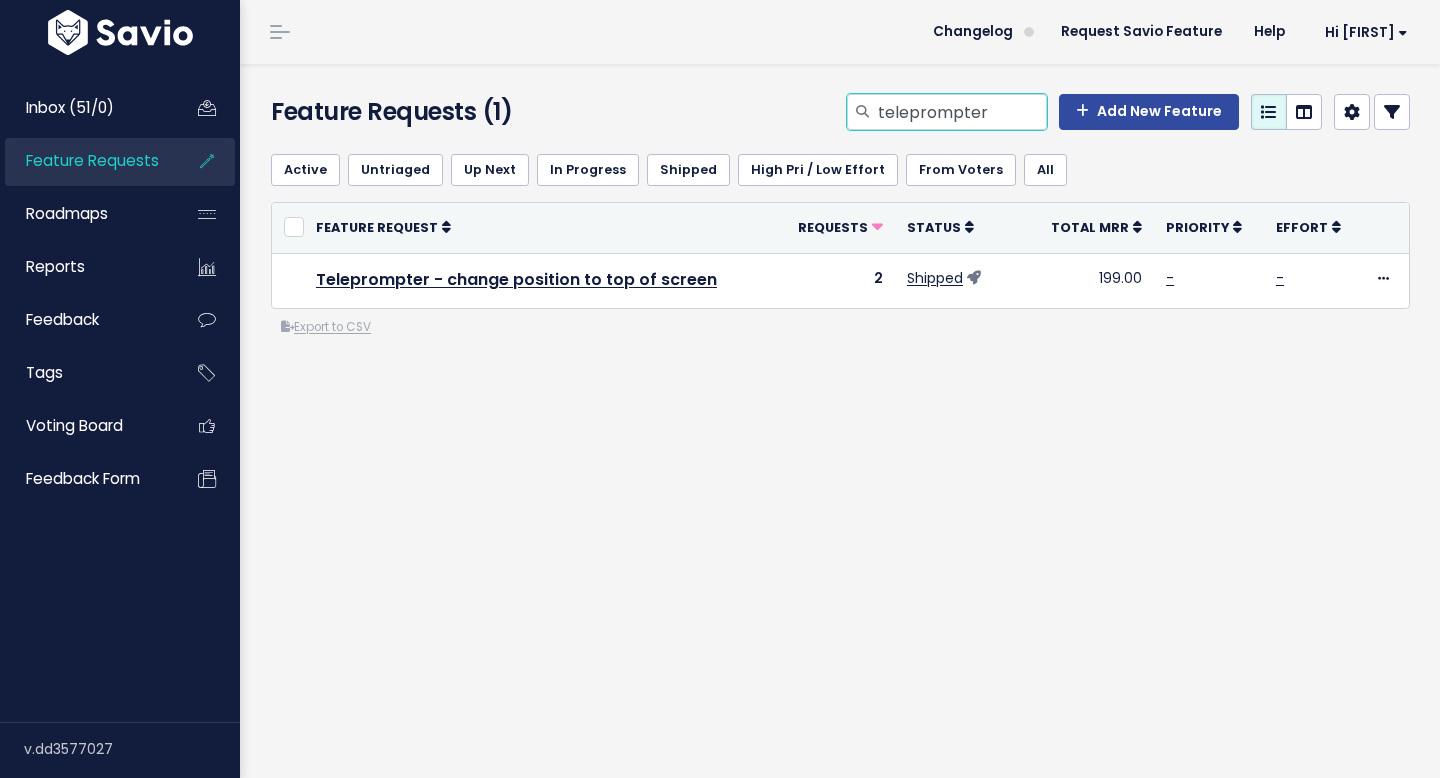 click on "teleprompter" at bounding box center (961, 112) 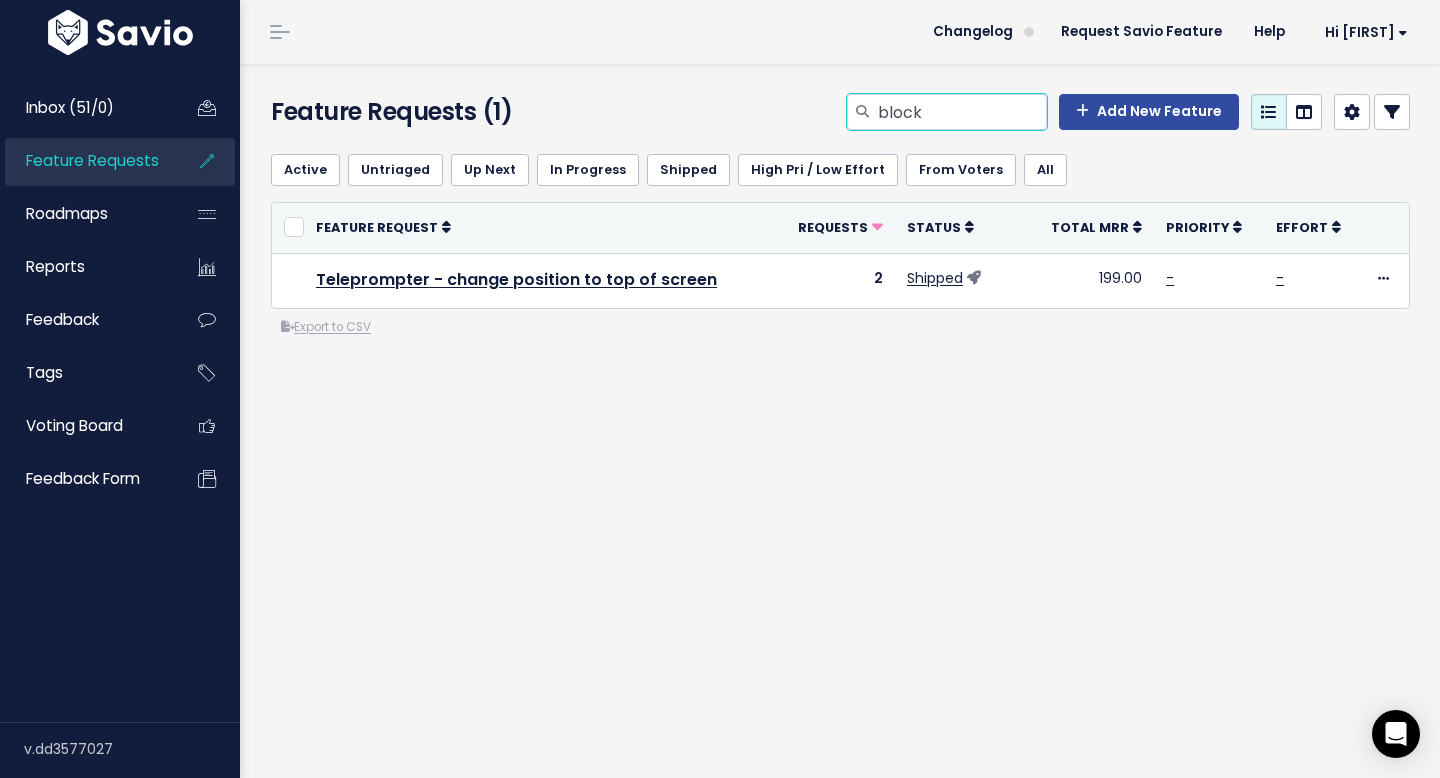 type on "block" 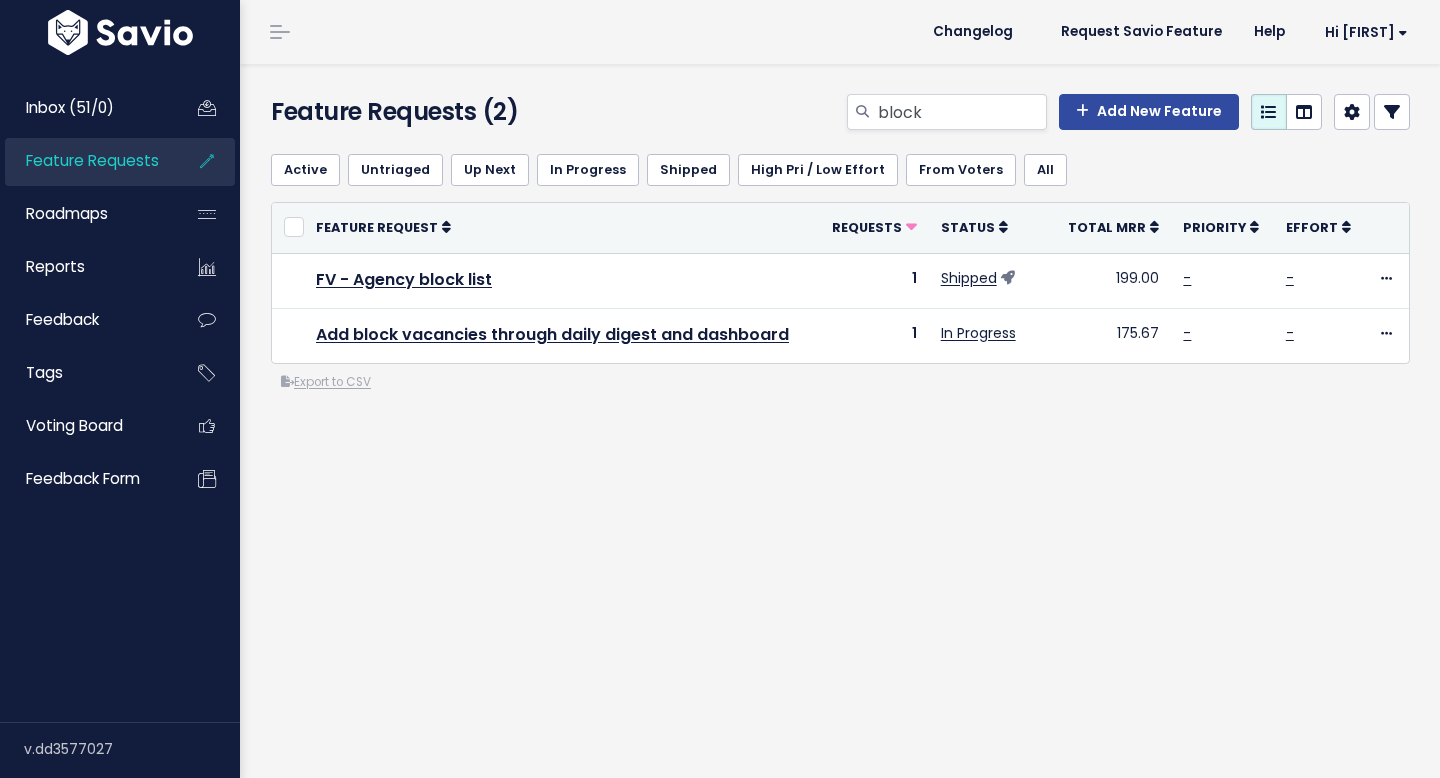 scroll, scrollTop: 0, scrollLeft: 0, axis: both 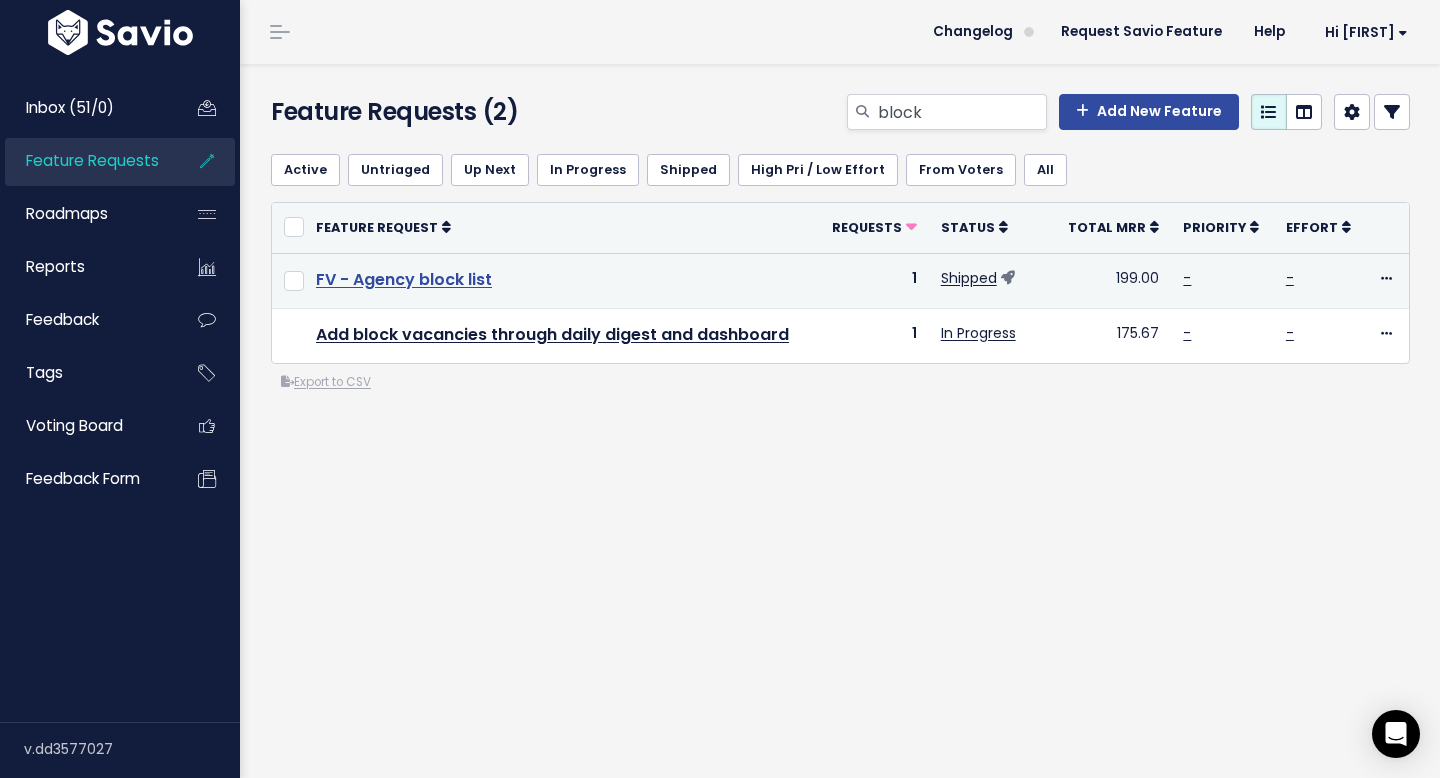 click on "FV - Agency block list" at bounding box center (404, 279) 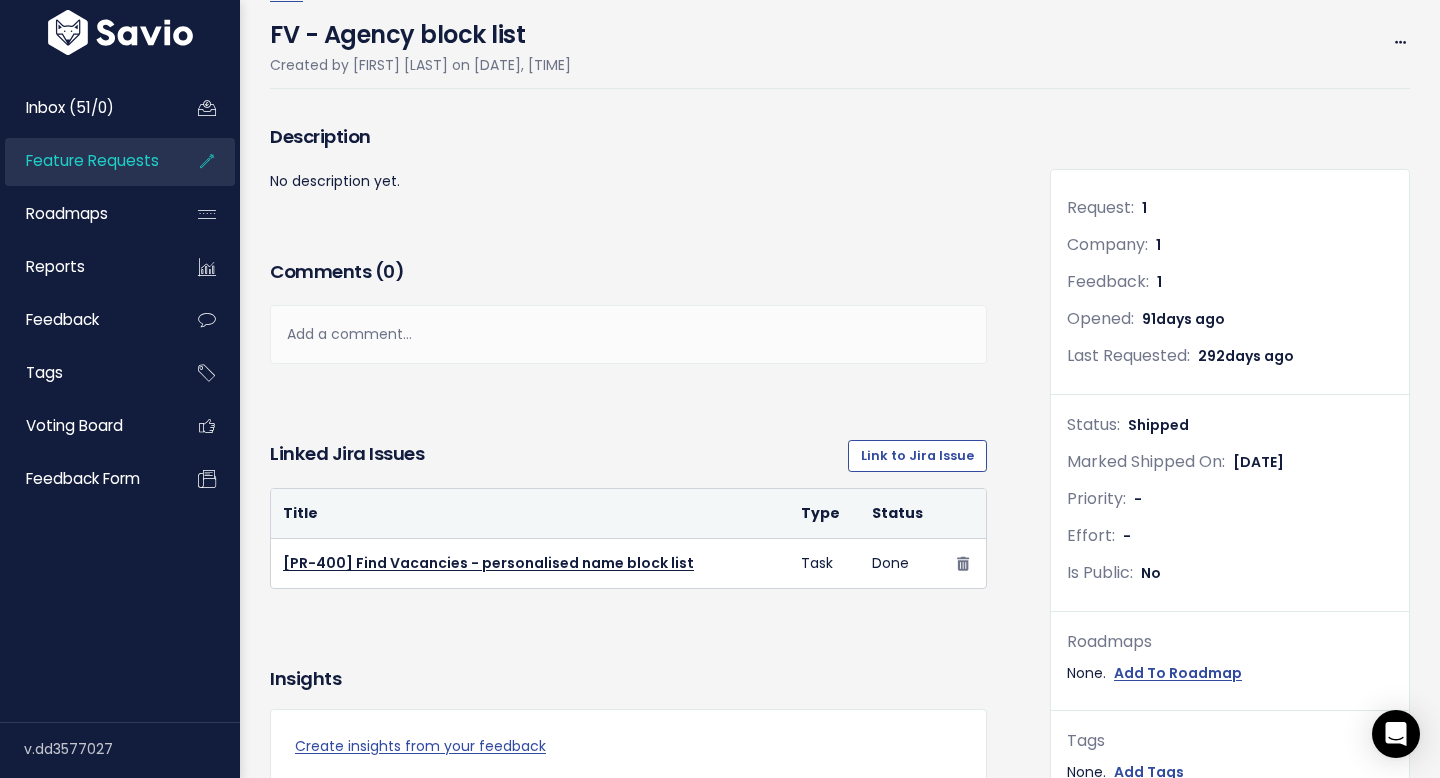 scroll, scrollTop: 0, scrollLeft: 0, axis: both 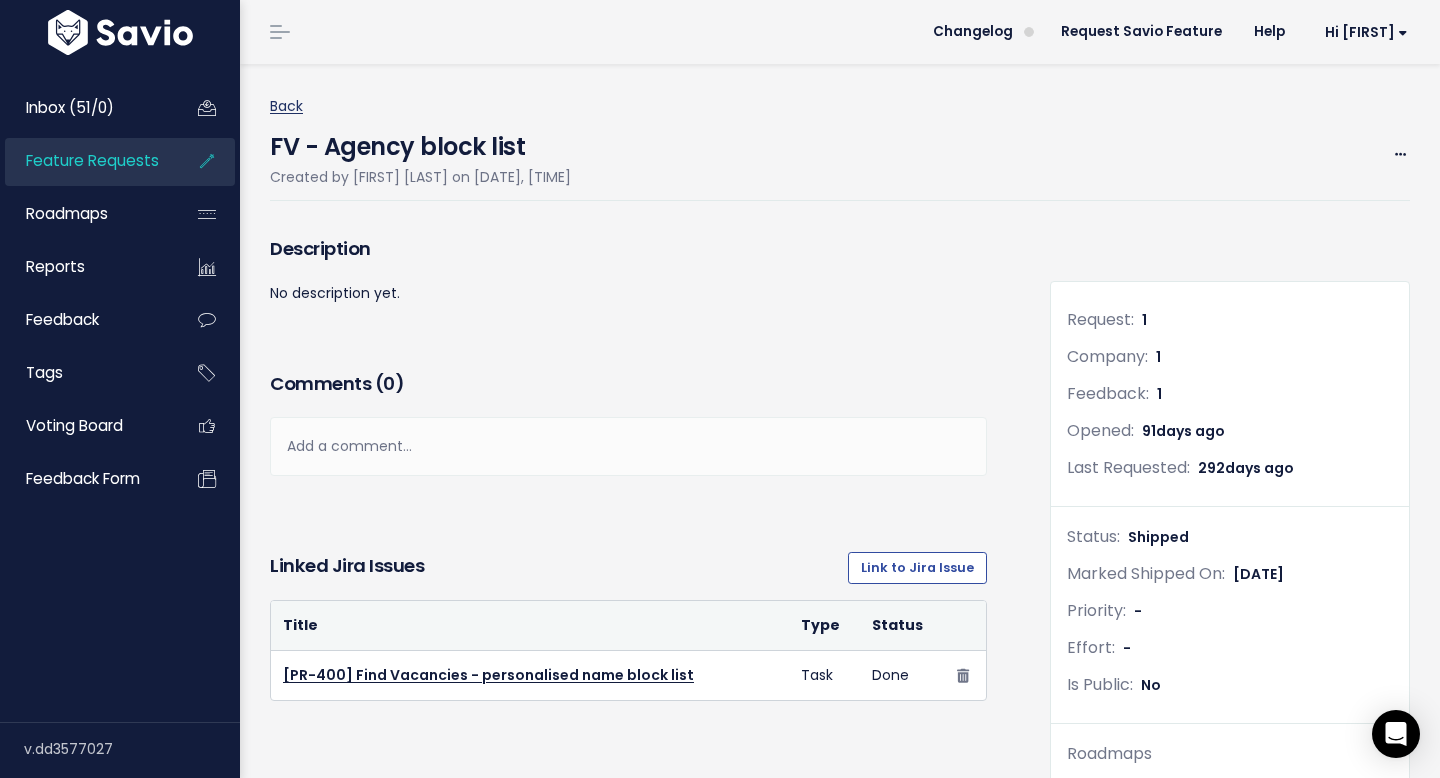 click on "Back" at bounding box center (286, 106) 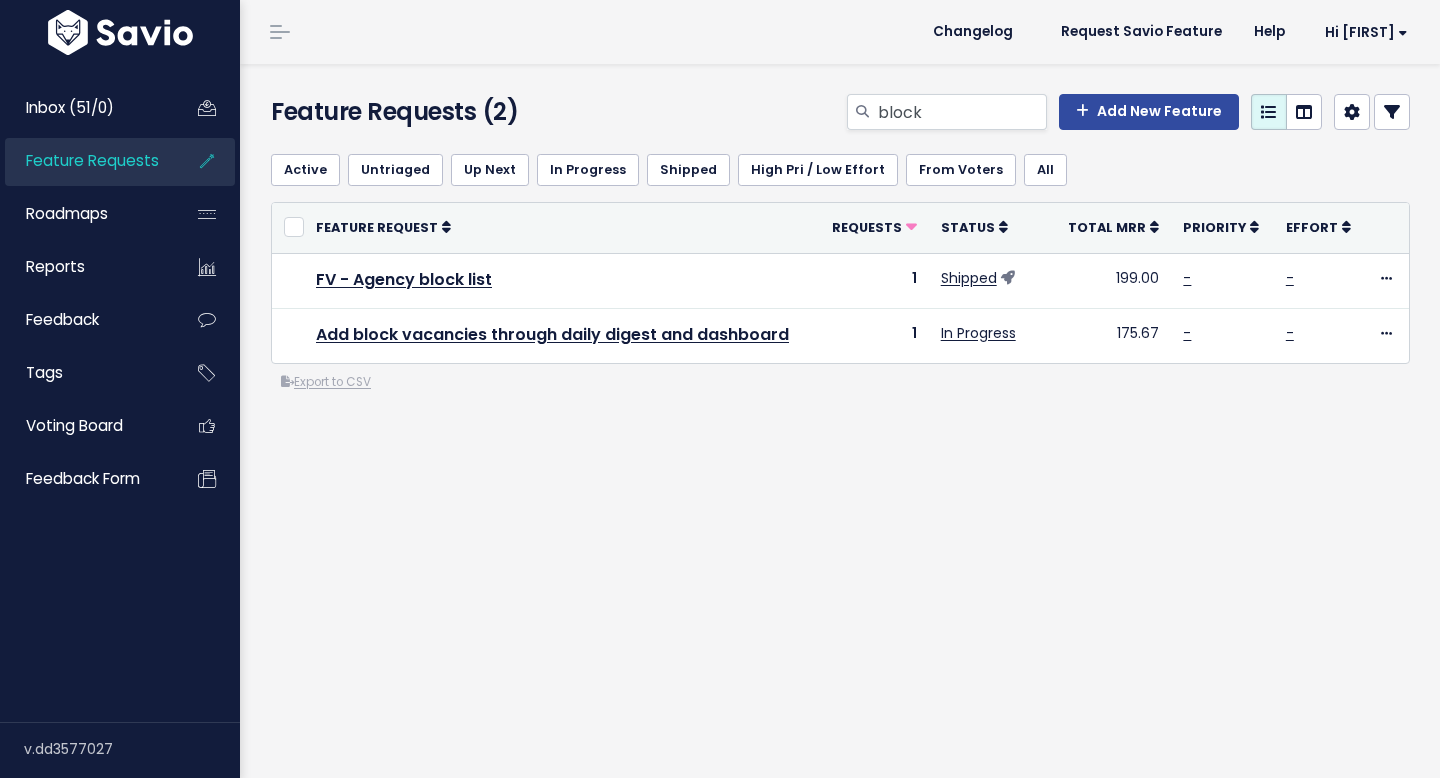 scroll, scrollTop: 0, scrollLeft: 0, axis: both 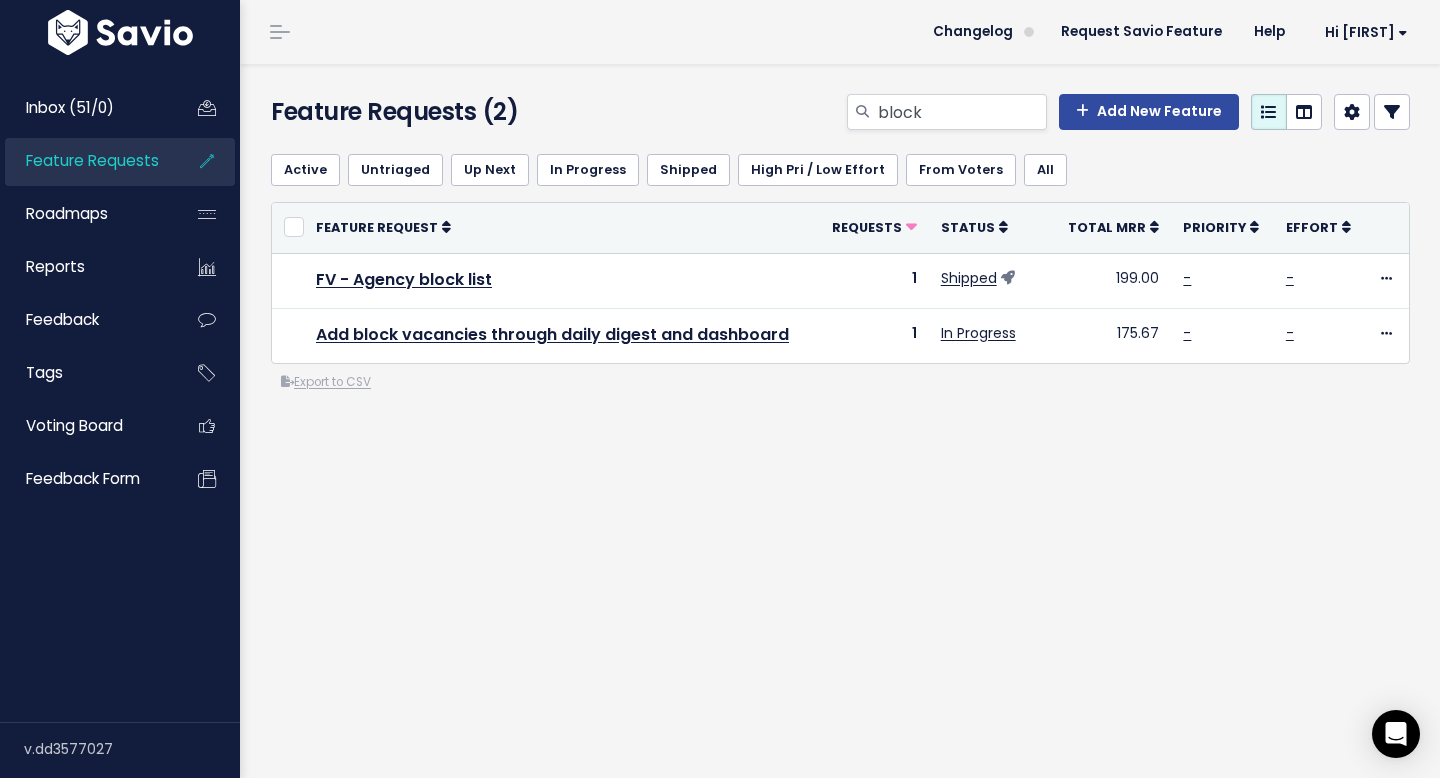 click on "Feature Requests" at bounding box center (92, 160) 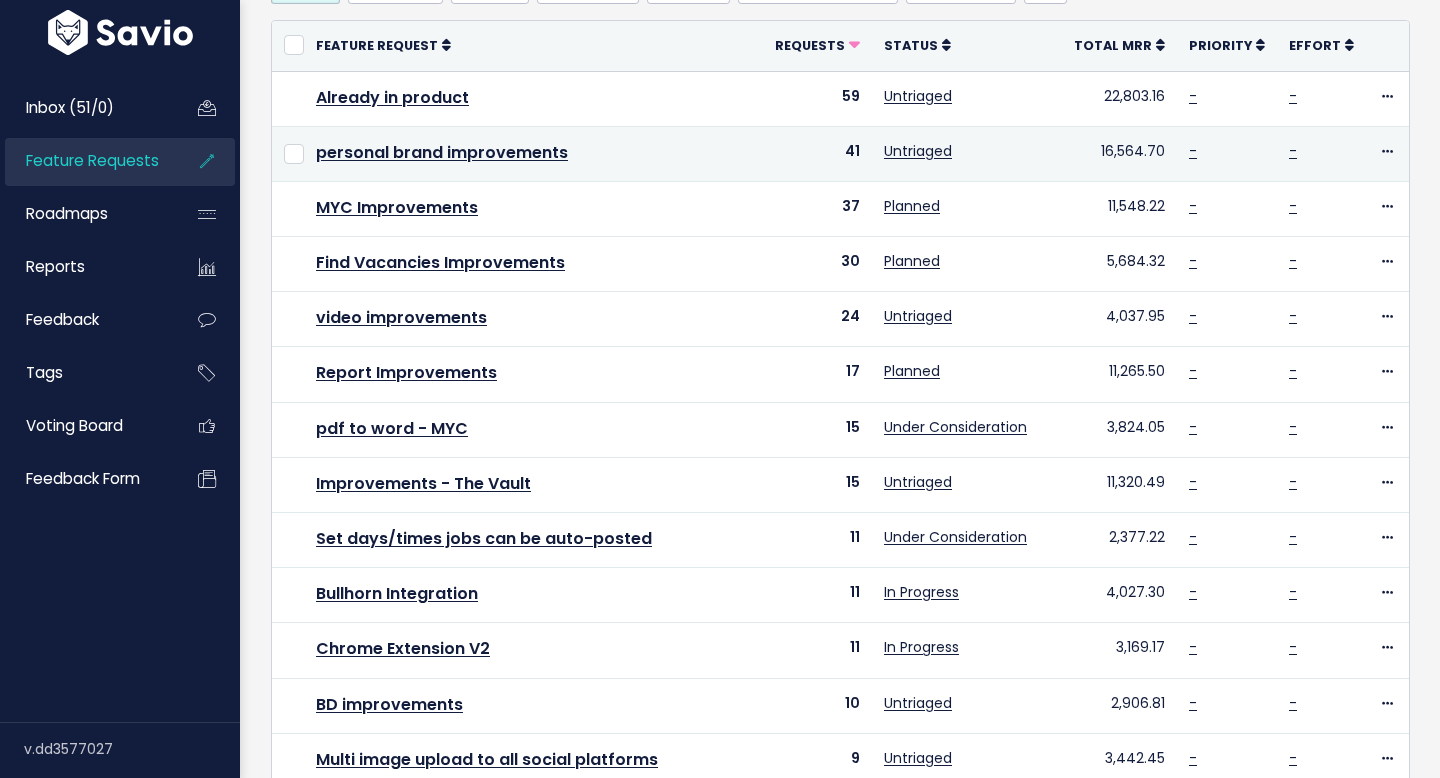 scroll, scrollTop: 185, scrollLeft: 0, axis: vertical 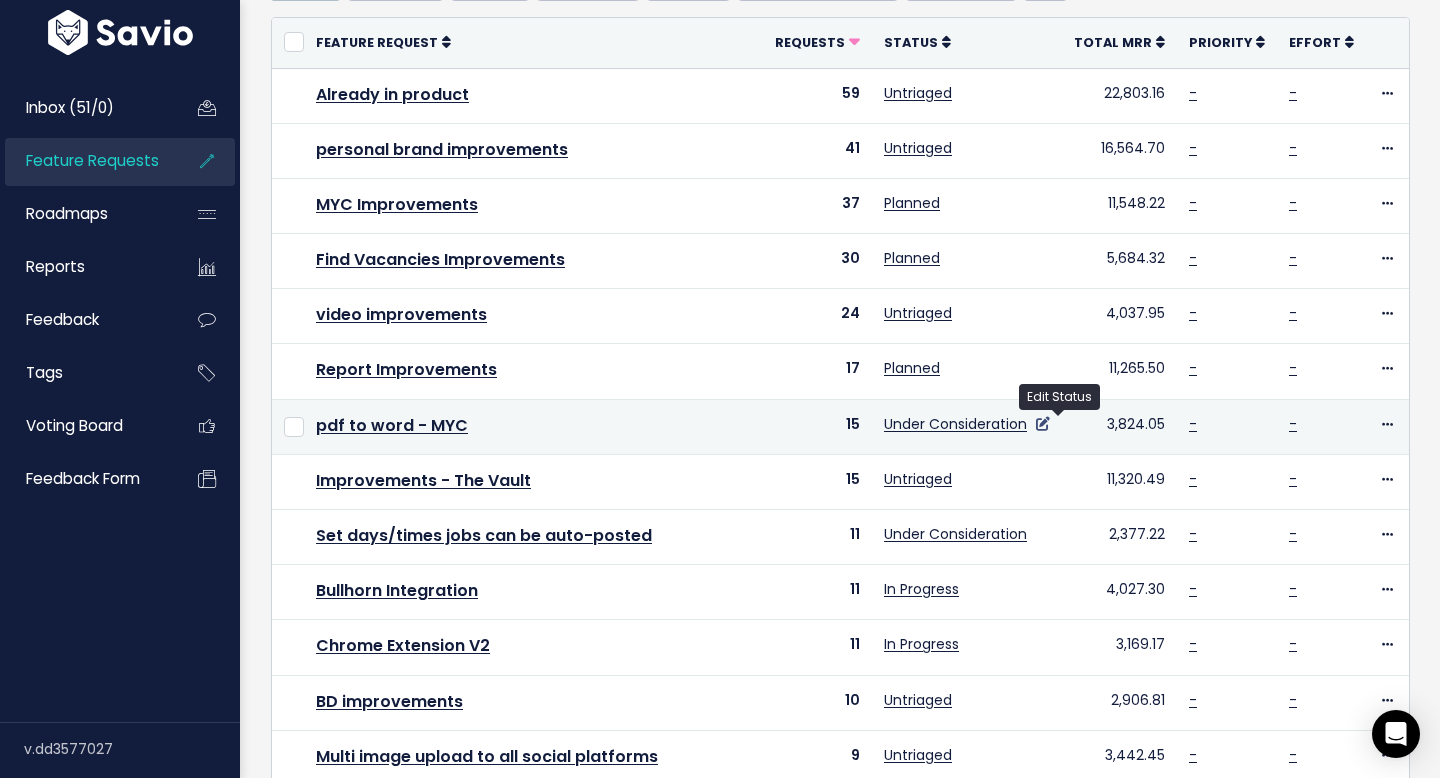 click at bounding box center [1043, 424] 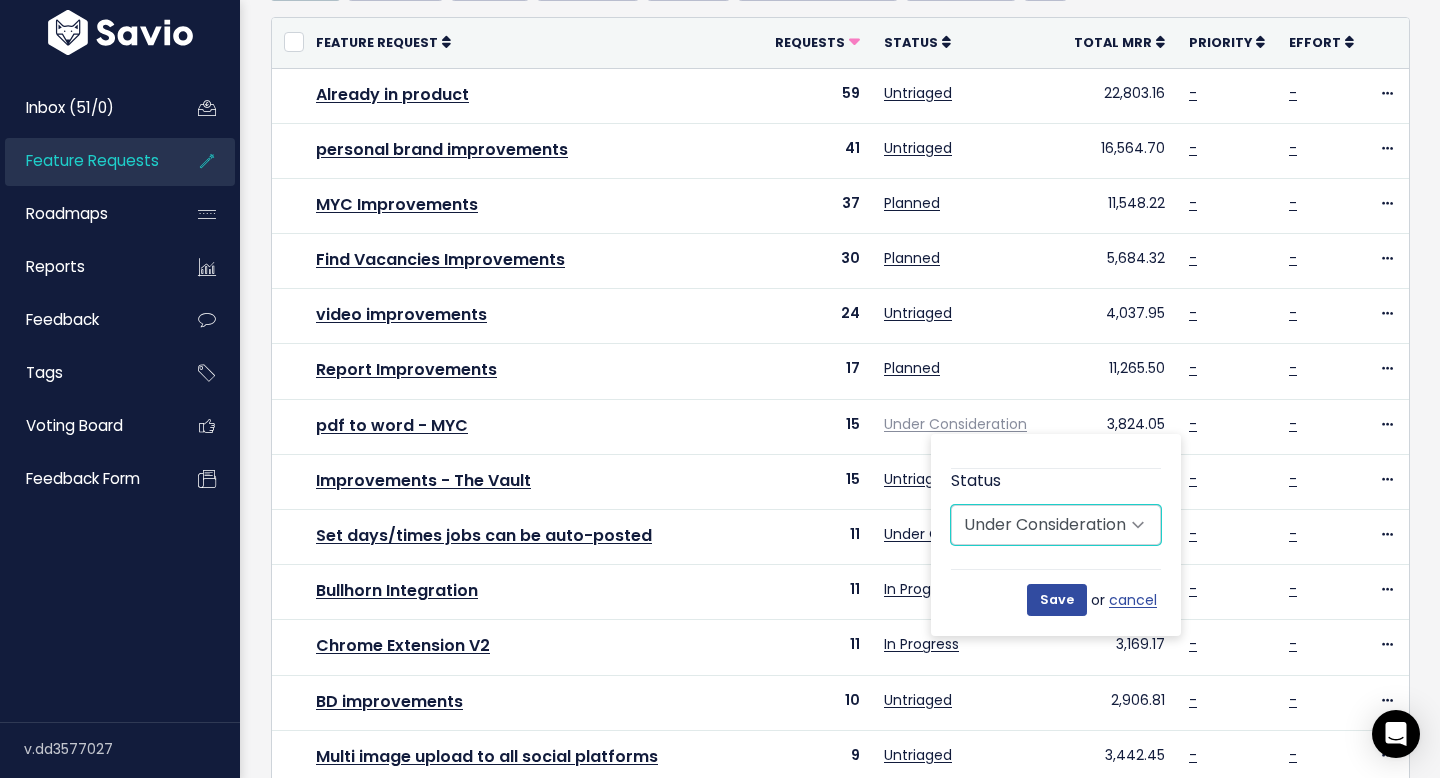 click on "Untriaged
Under Consideration
Planned
In Progress
Shipped
Closed
Won't do" at bounding box center (1056, 525) 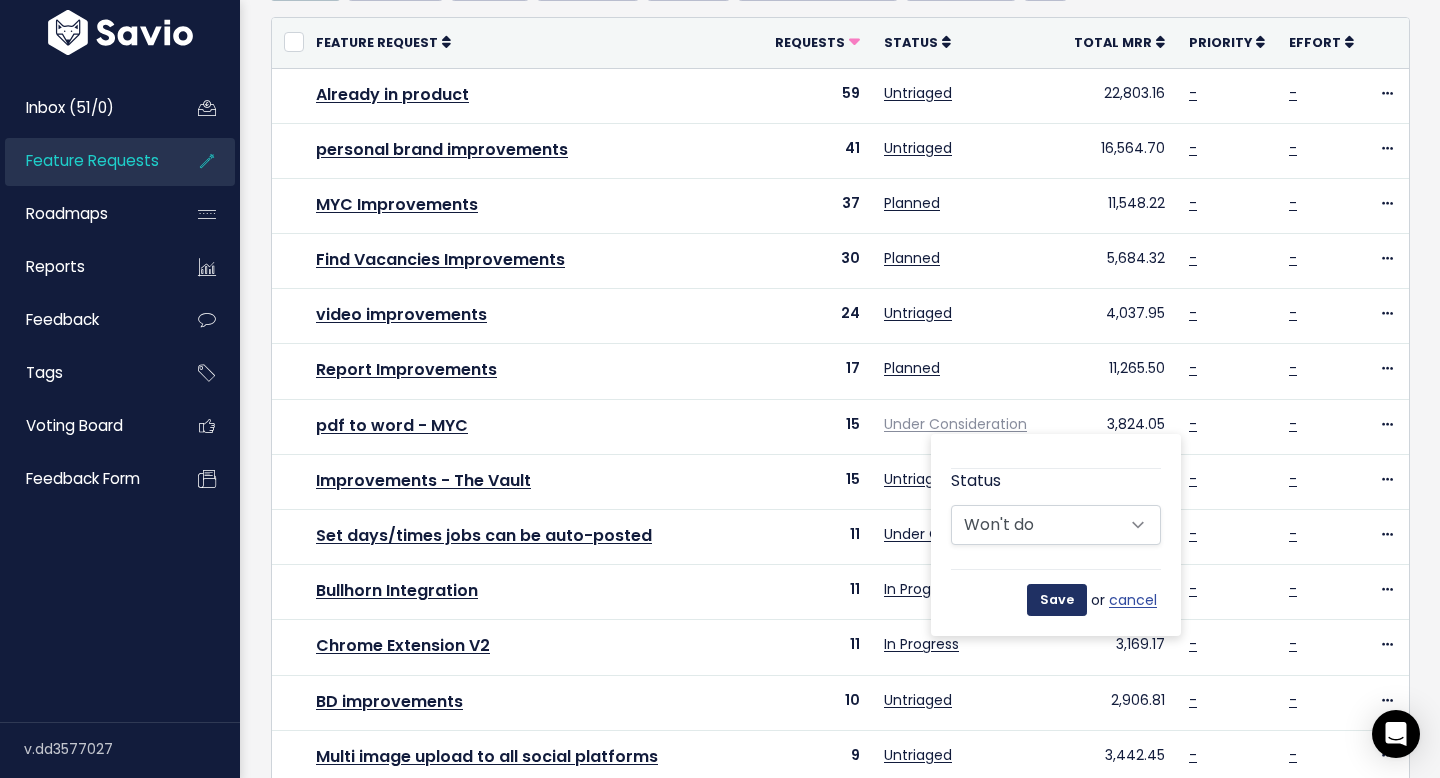 click on "Save" at bounding box center [1057, 600] 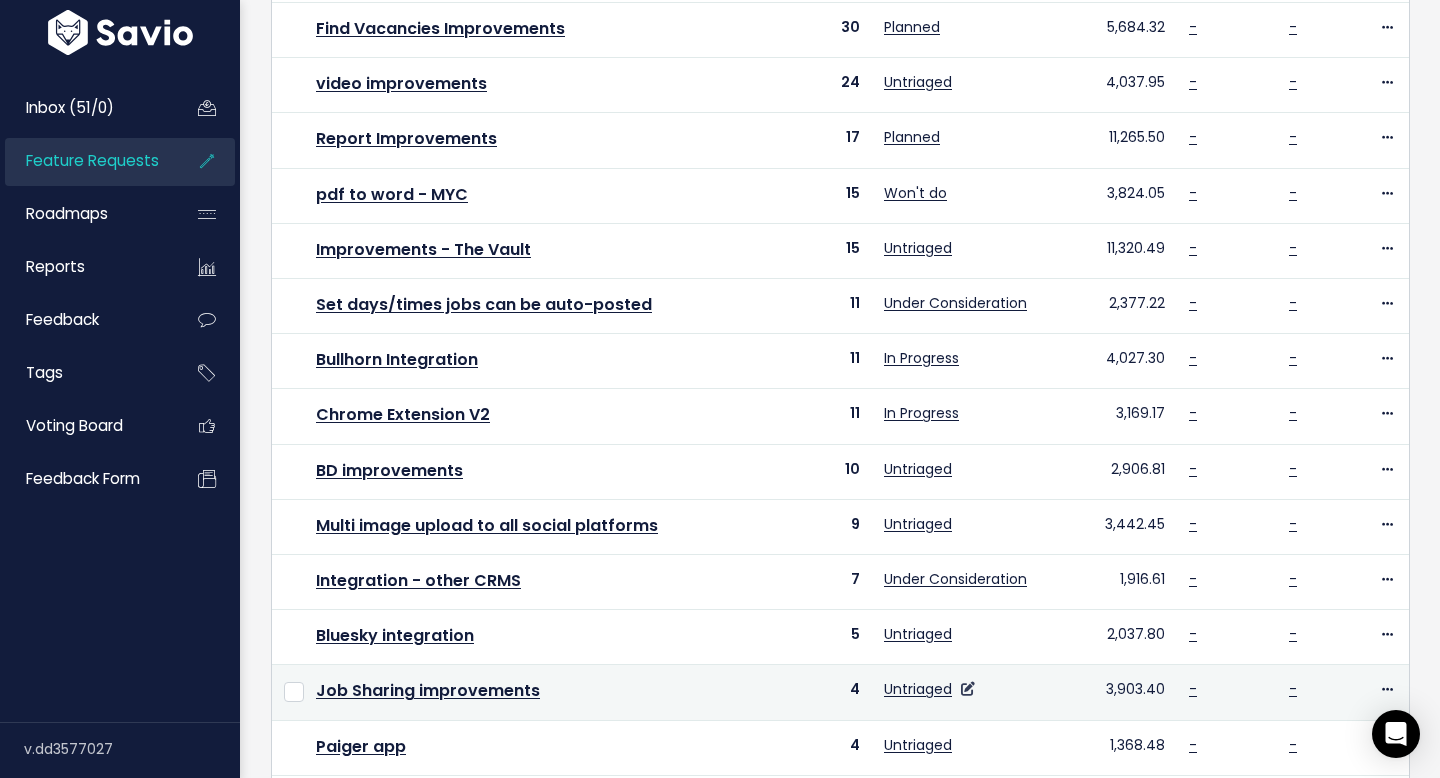 scroll, scrollTop: 410, scrollLeft: 0, axis: vertical 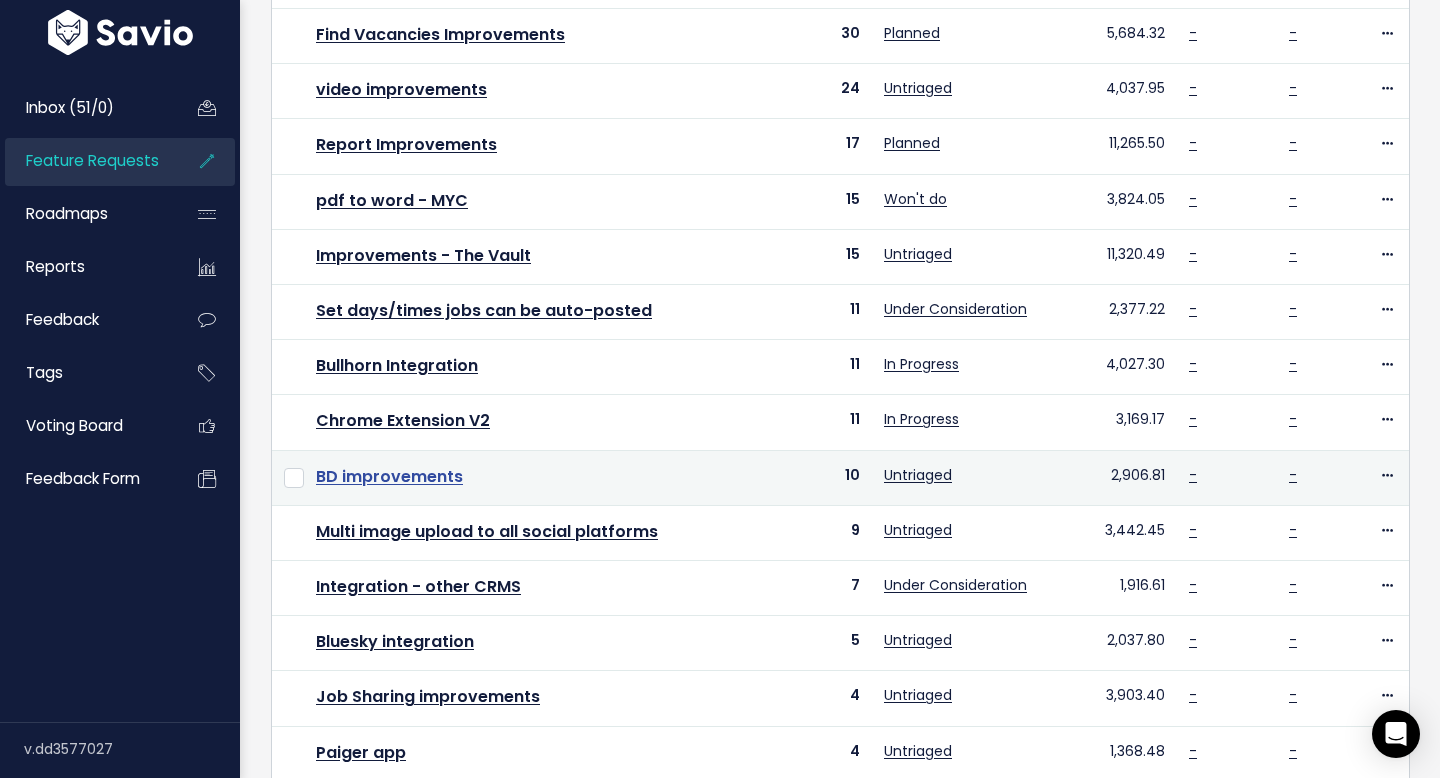 click on "BD improvements" at bounding box center (389, 476) 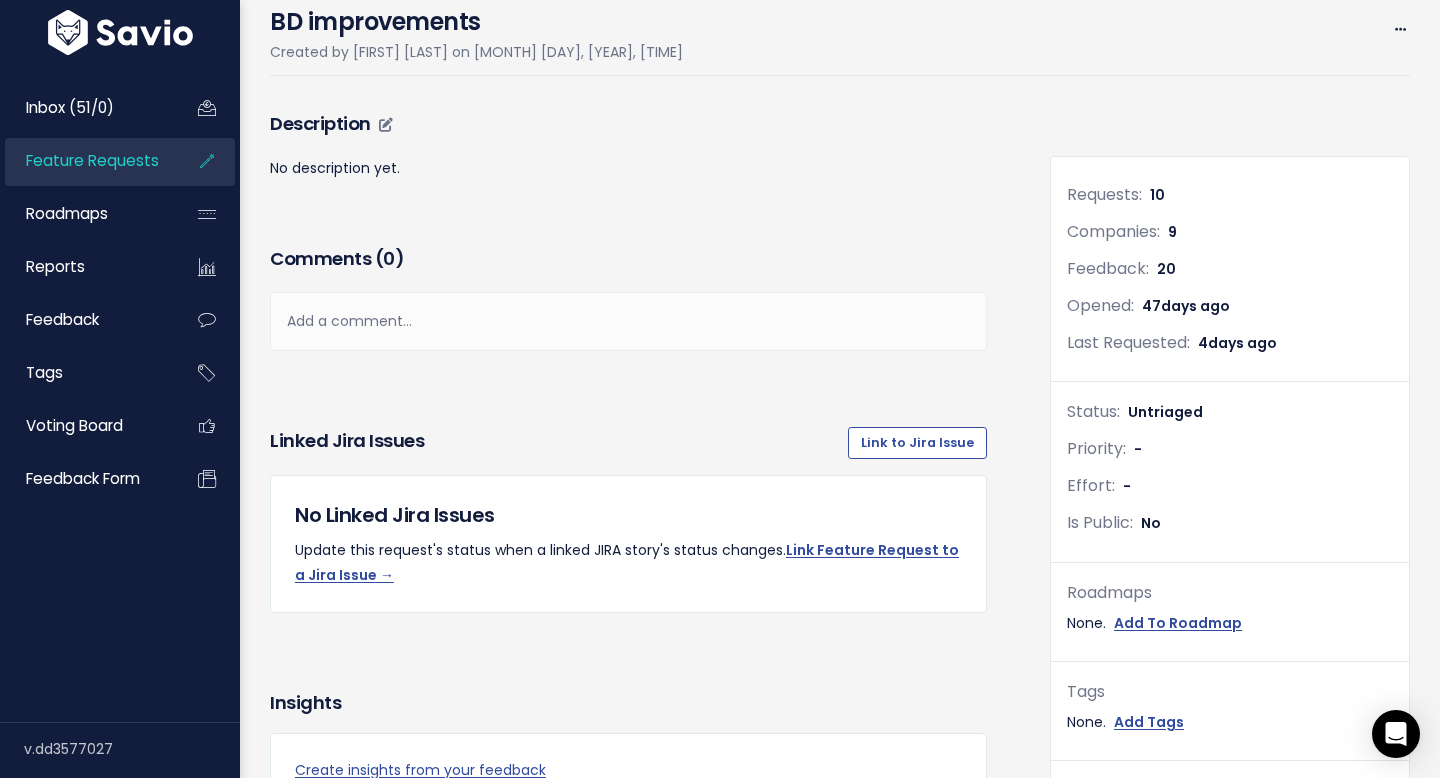 scroll, scrollTop: 112, scrollLeft: 0, axis: vertical 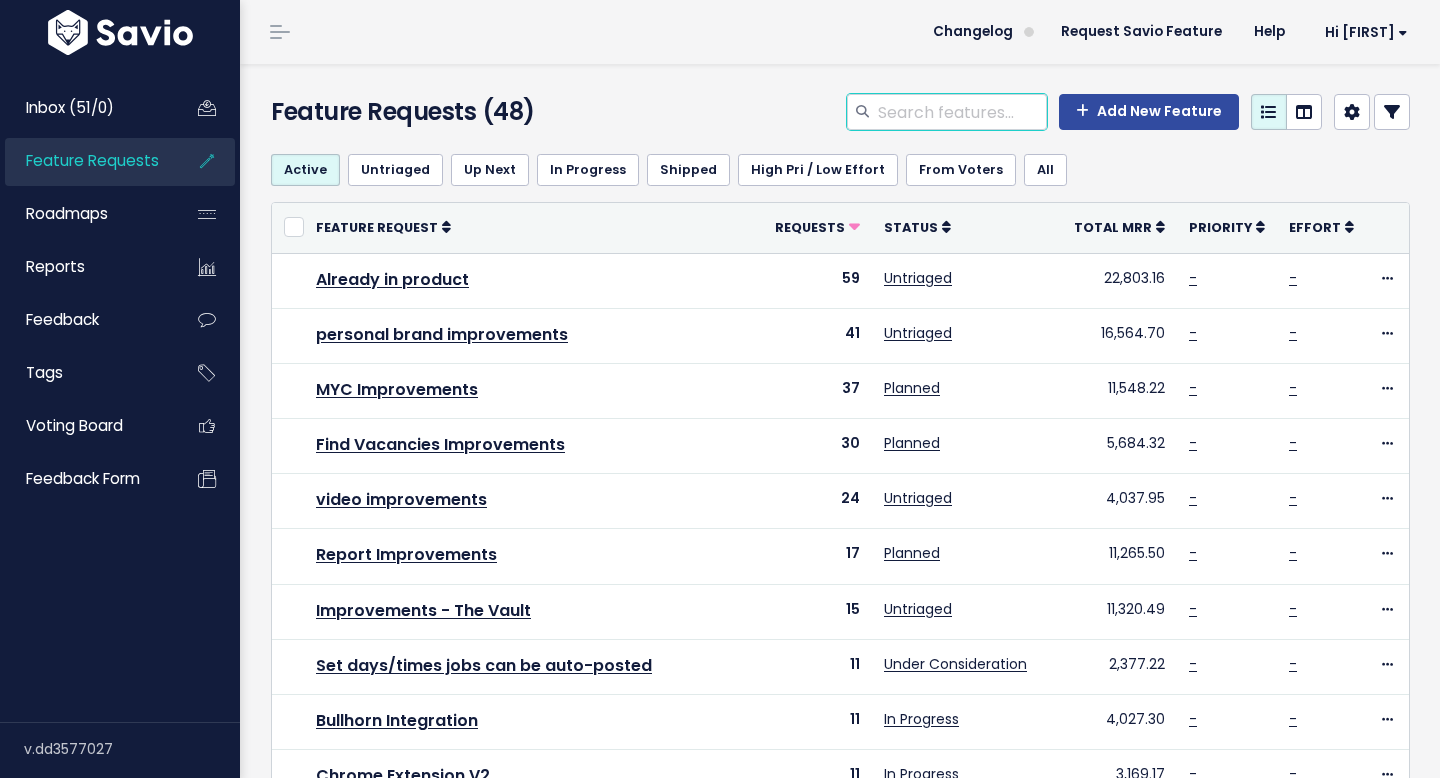 click at bounding box center [961, 112] 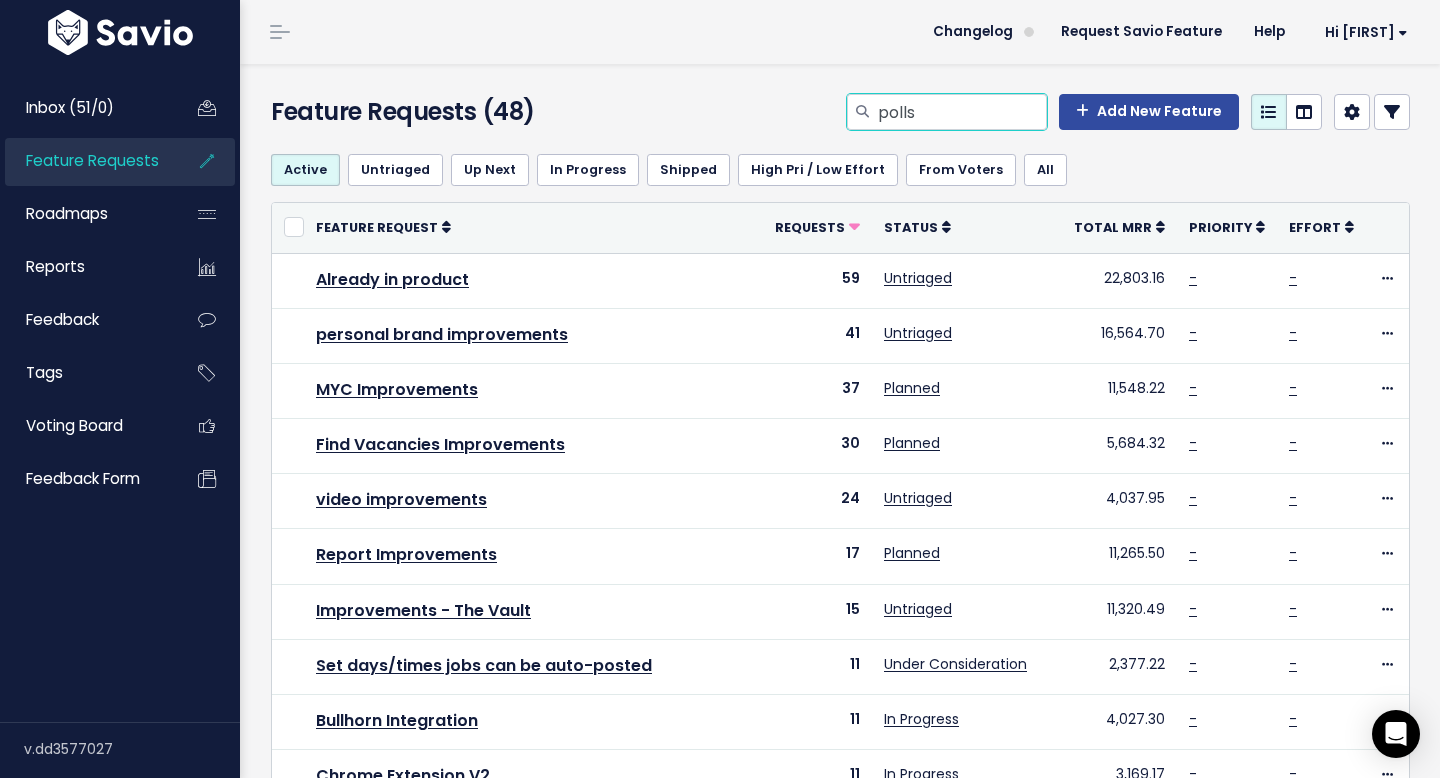 type on "polls" 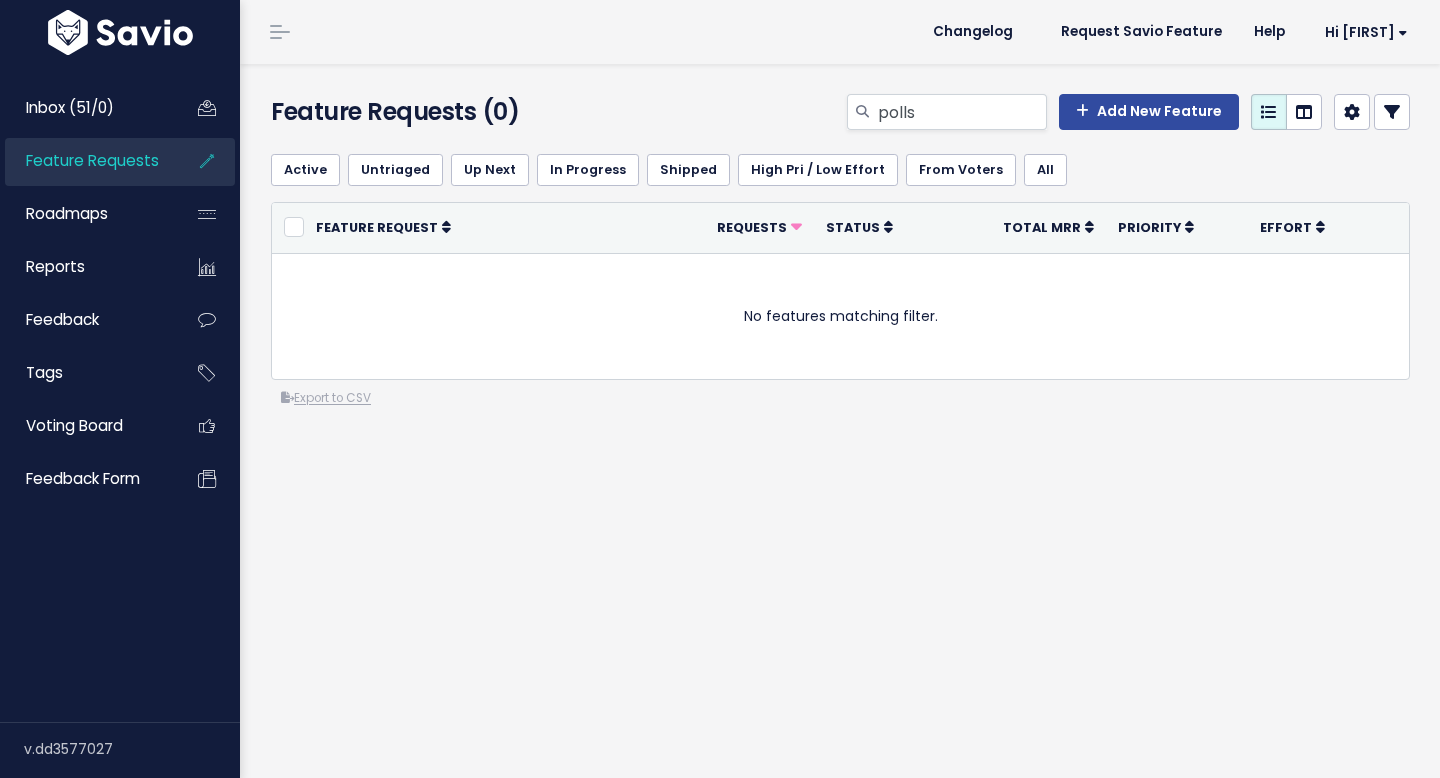 scroll, scrollTop: 0, scrollLeft: 0, axis: both 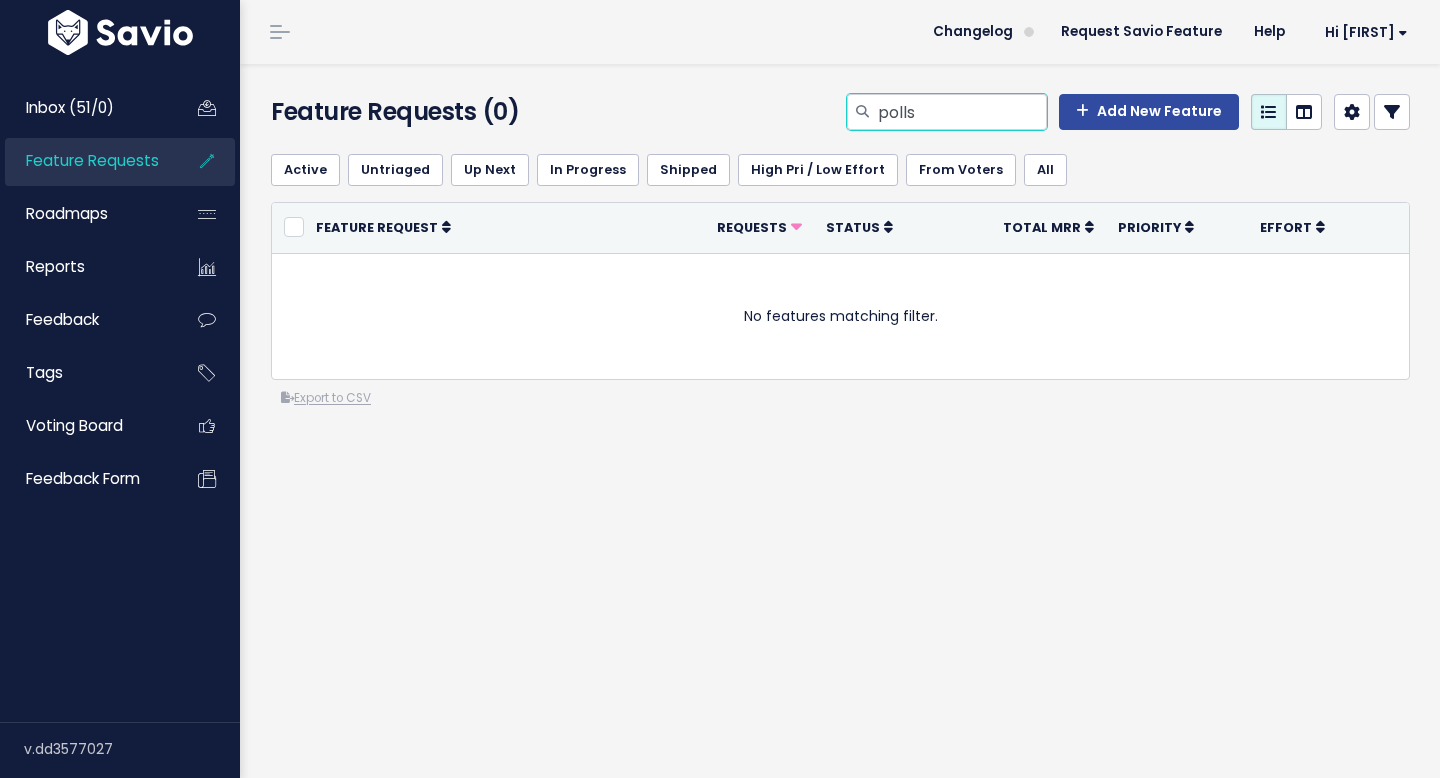 click on "polls" at bounding box center [961, 112] 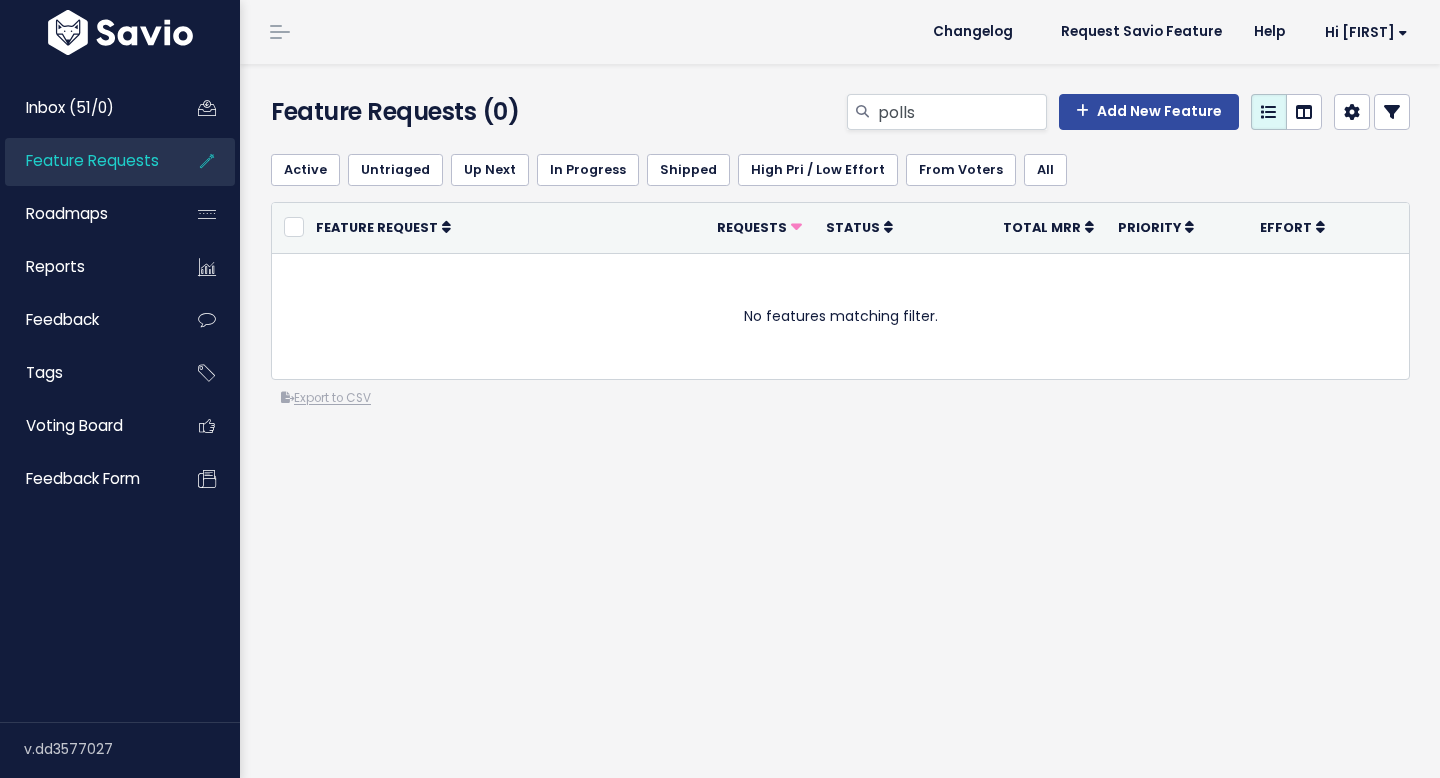 scroll, scrollTop: 0, scrollLeft: 0, axis: both 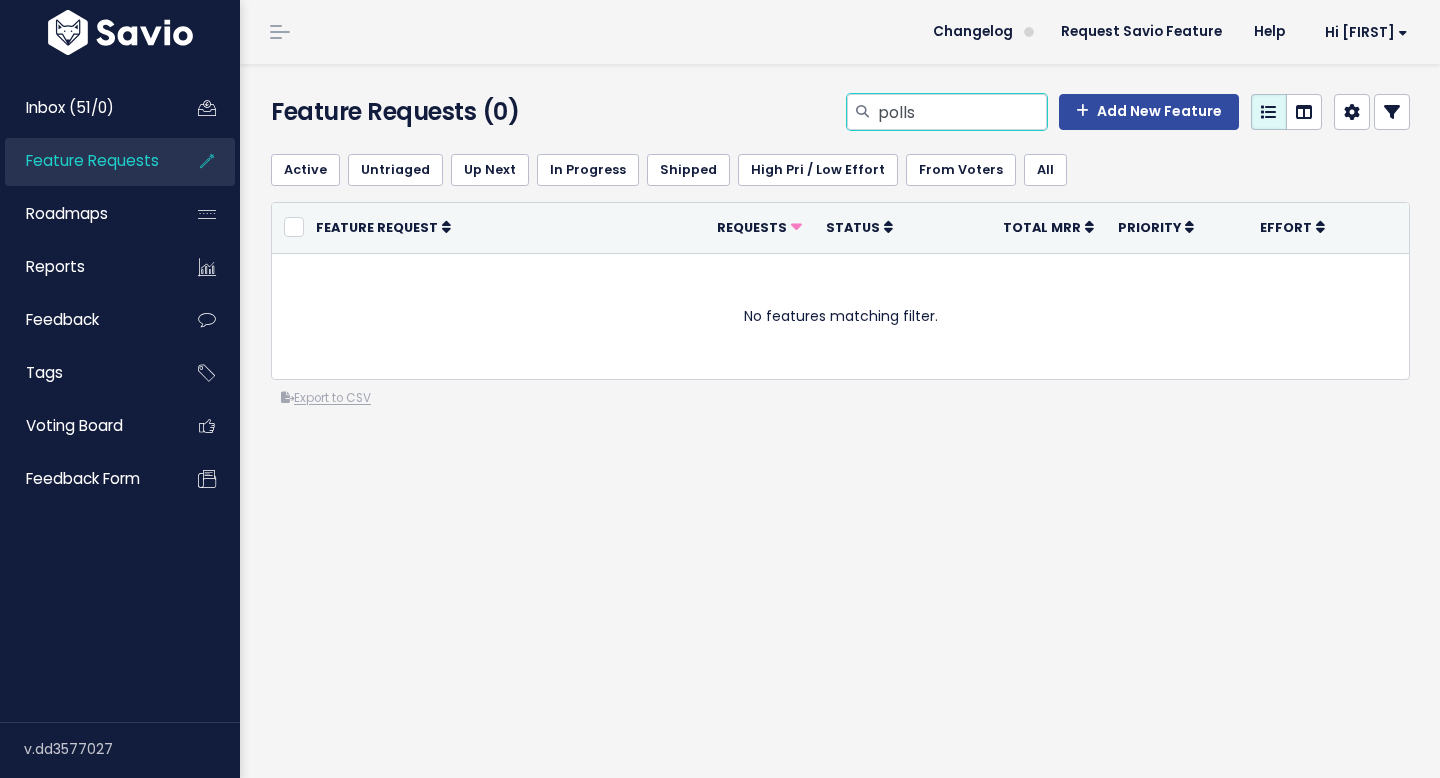 click on "polls" at bounding box center (961, 112) 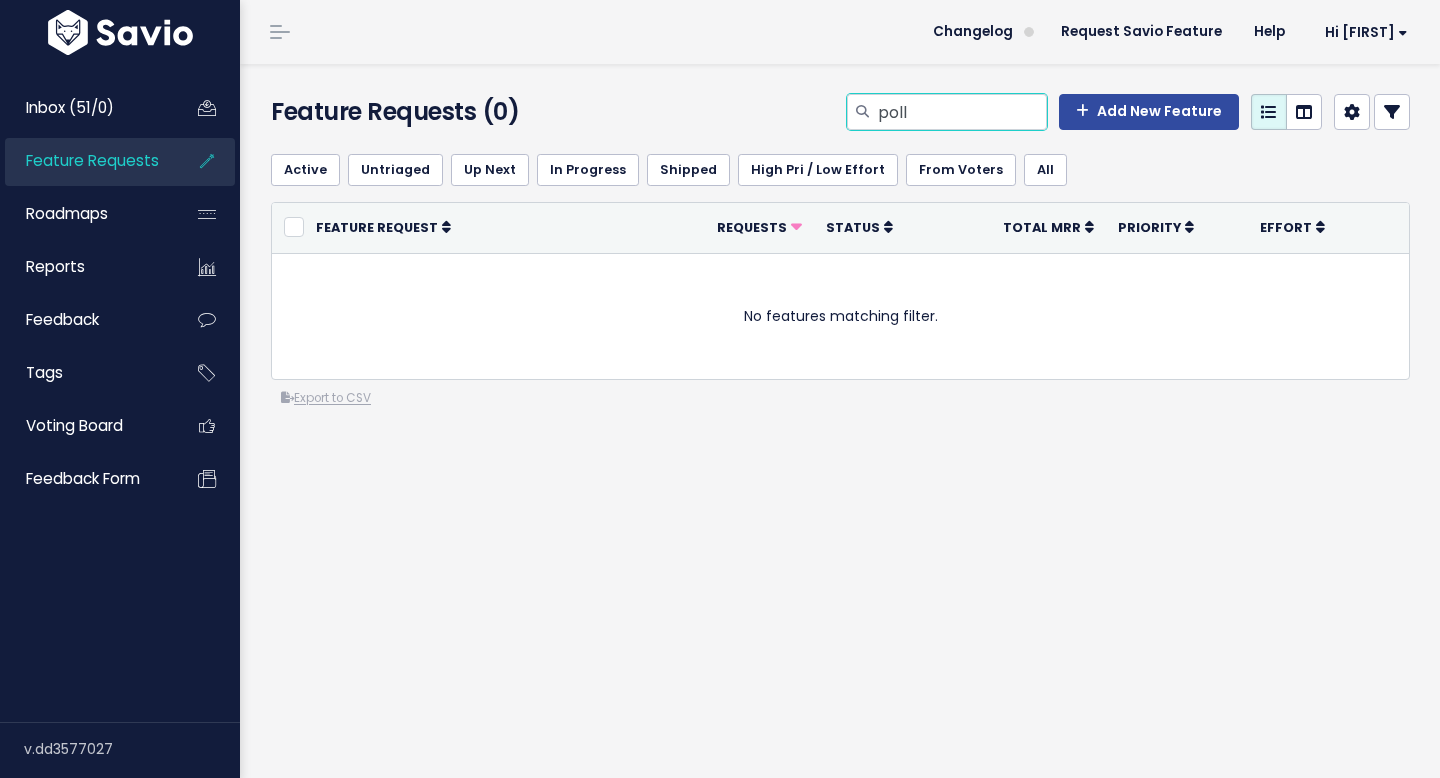 type on "poll" 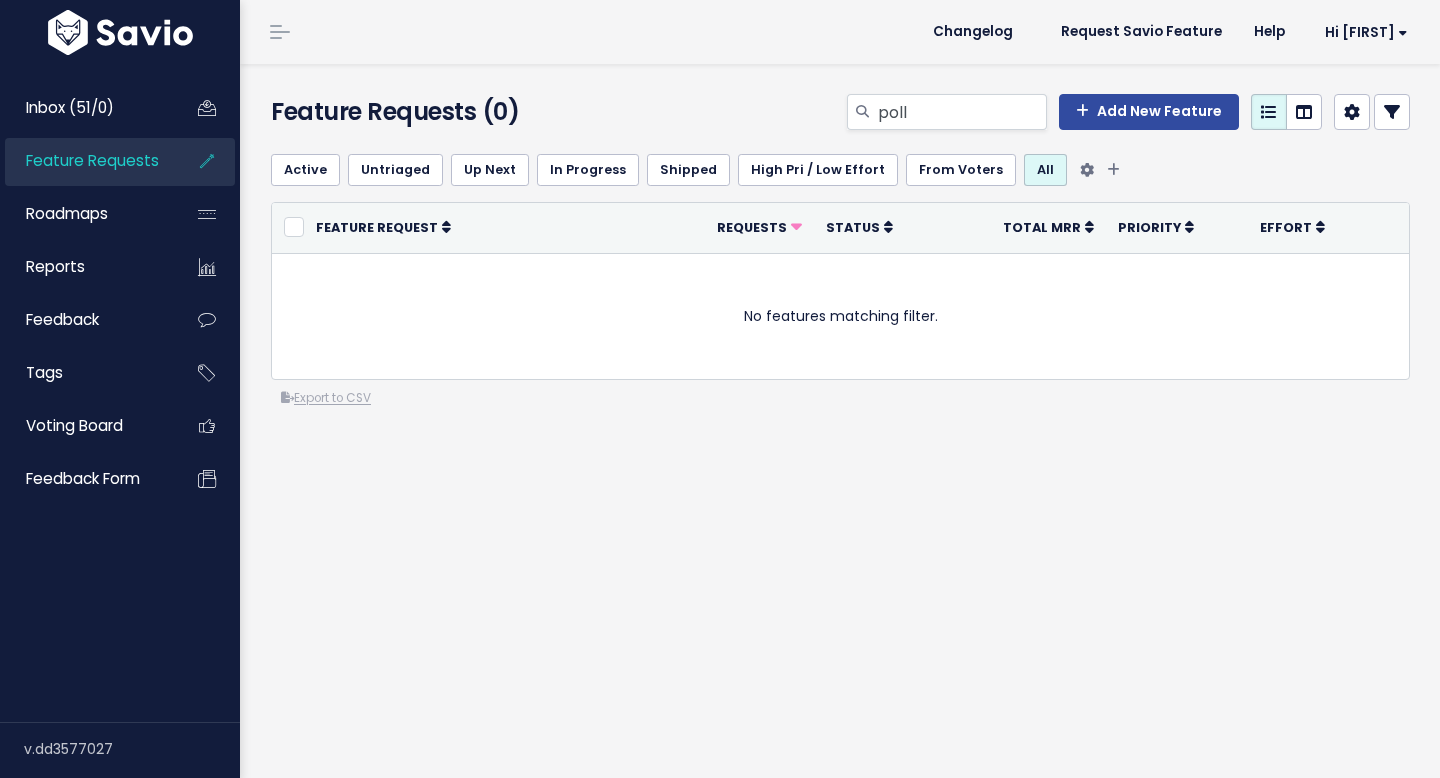 scroll, scrollTop: 0, scrollLeft: 0, axis: both 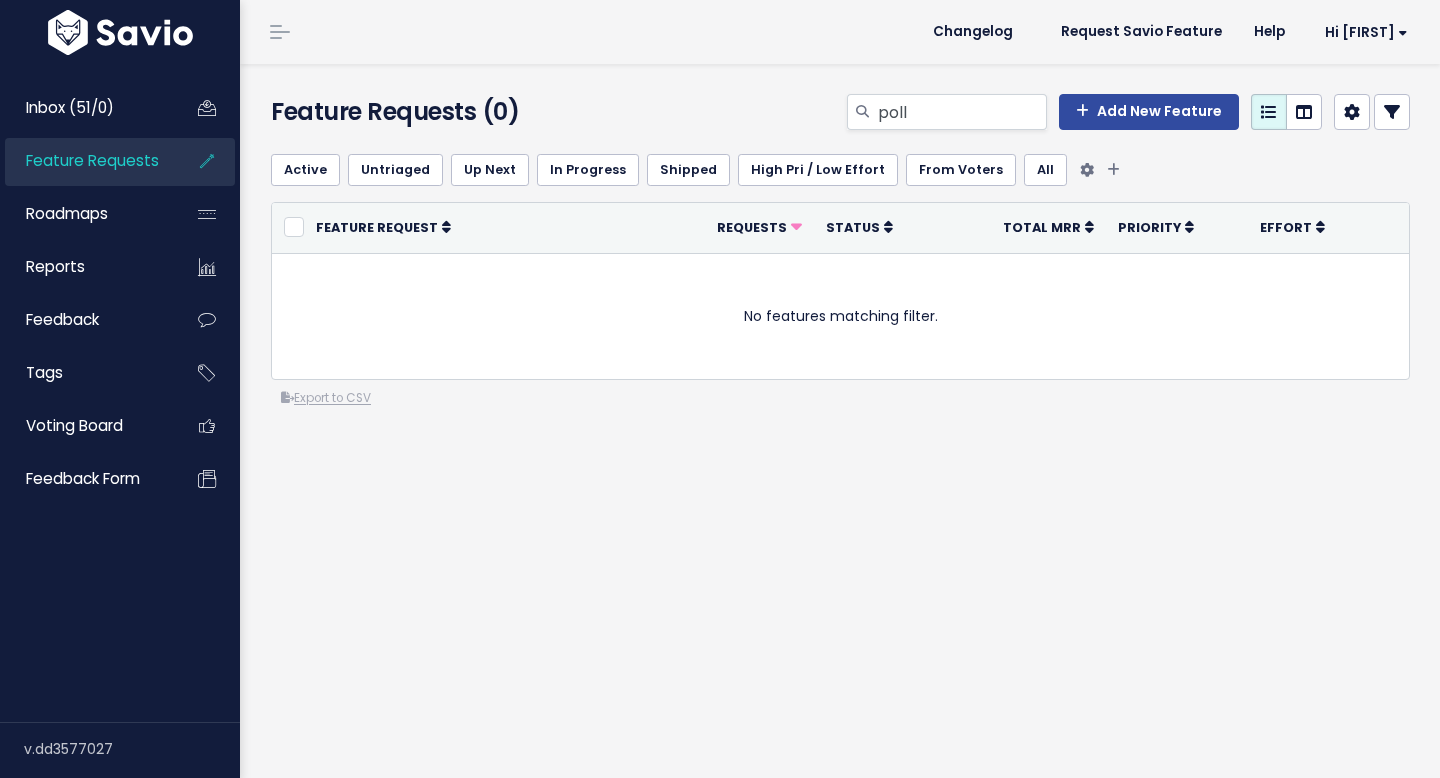 click on "All" at bounding box center (1045, 170) 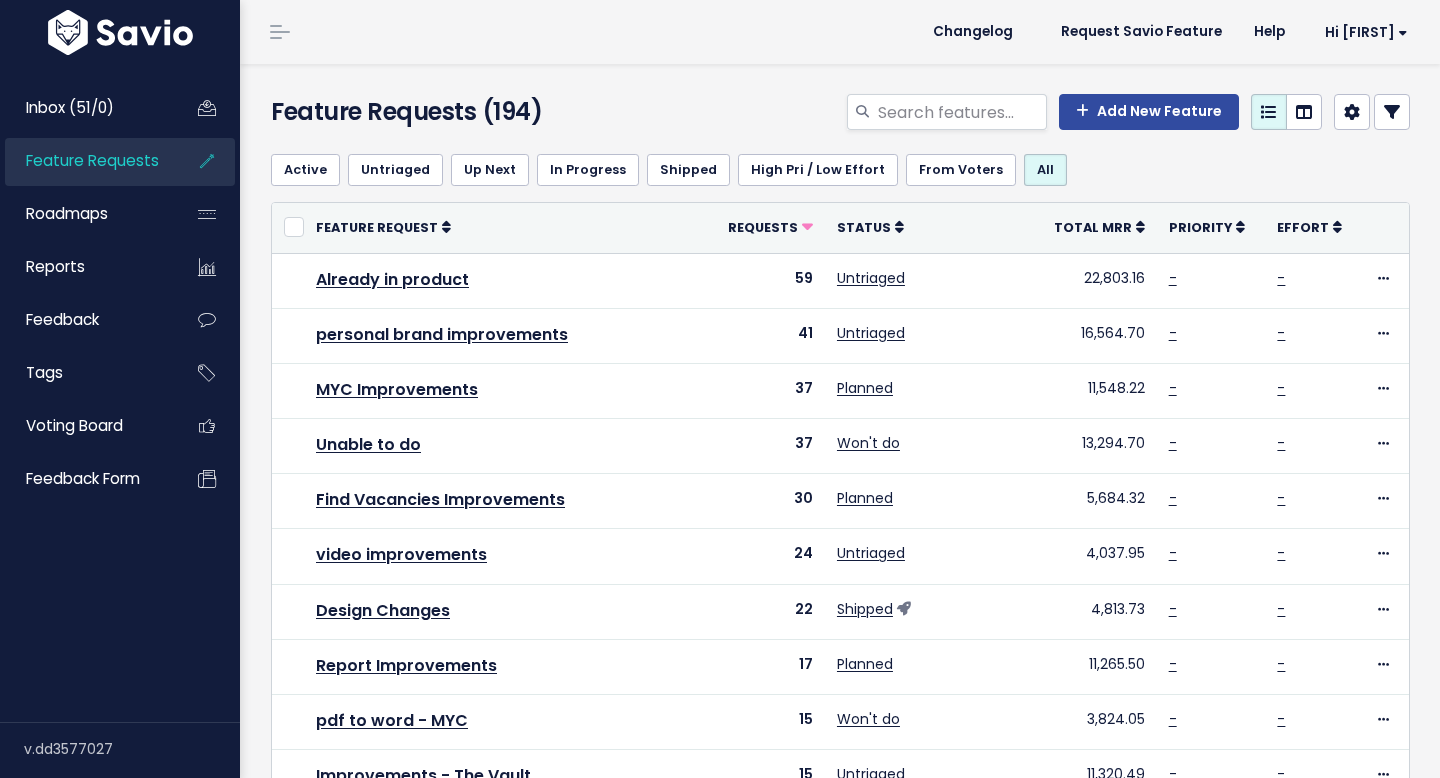 scroll, scrollTop: 0, scrollLeft: 0, axis: both 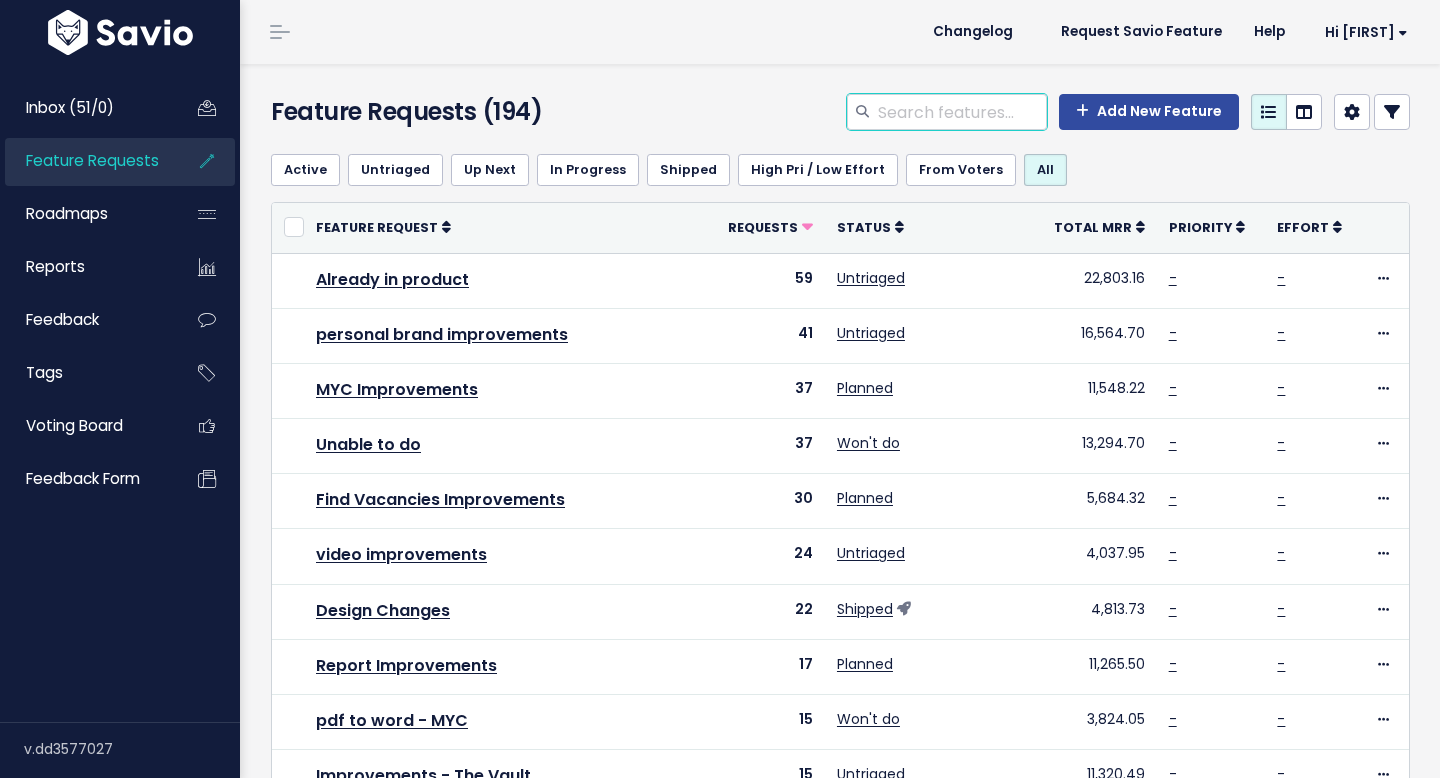 click at bounding box center [961, 112] 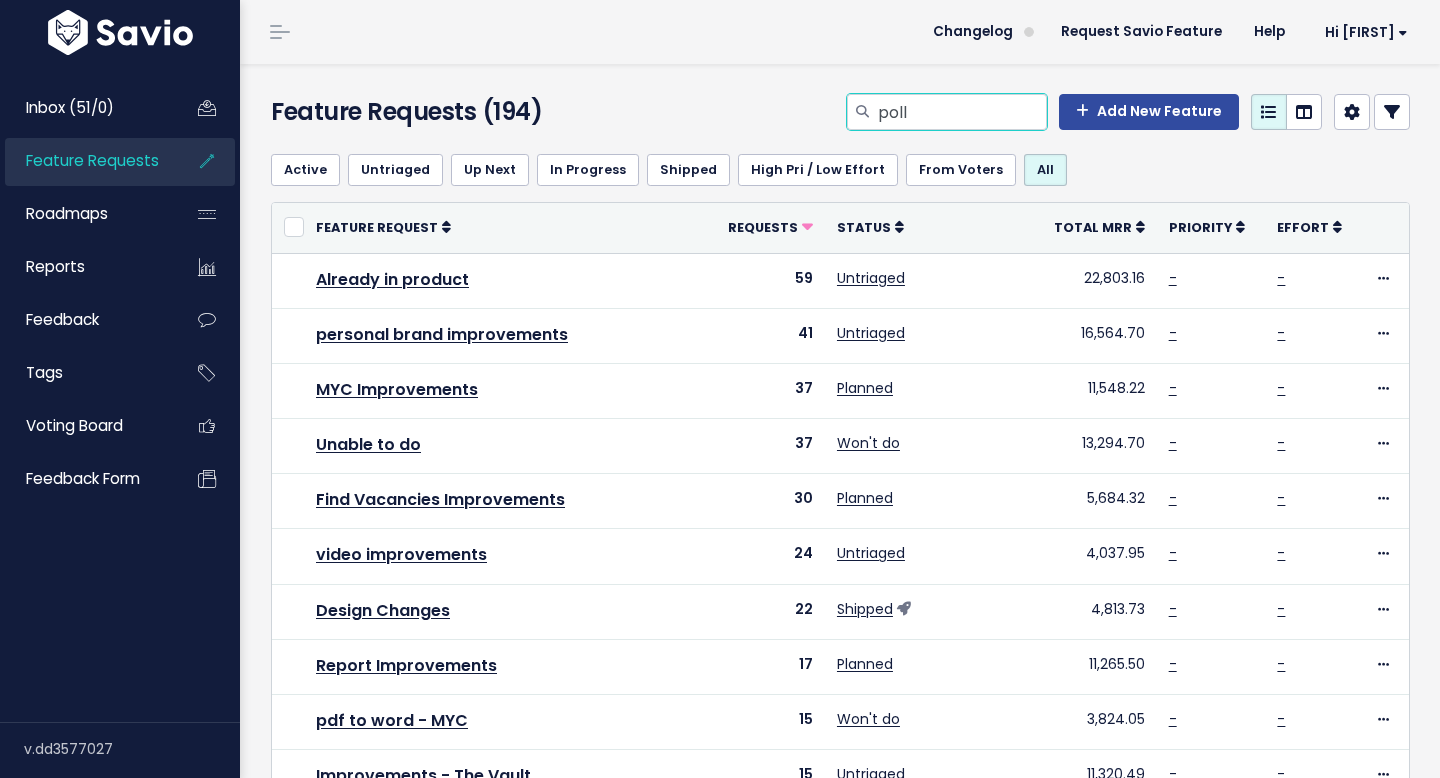 type on "poll" 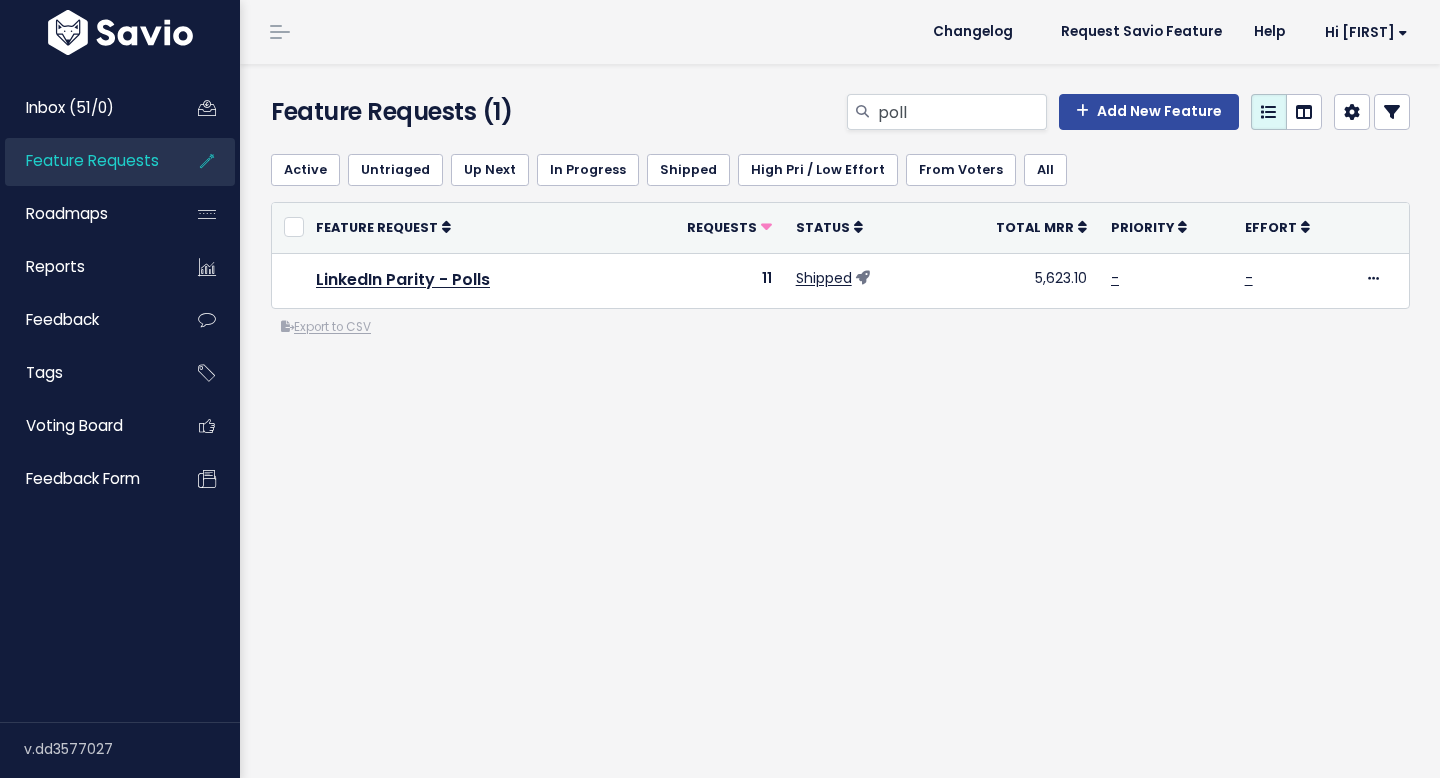 scroll, scrollTop: 0, scrollLeft: 0, axis: both 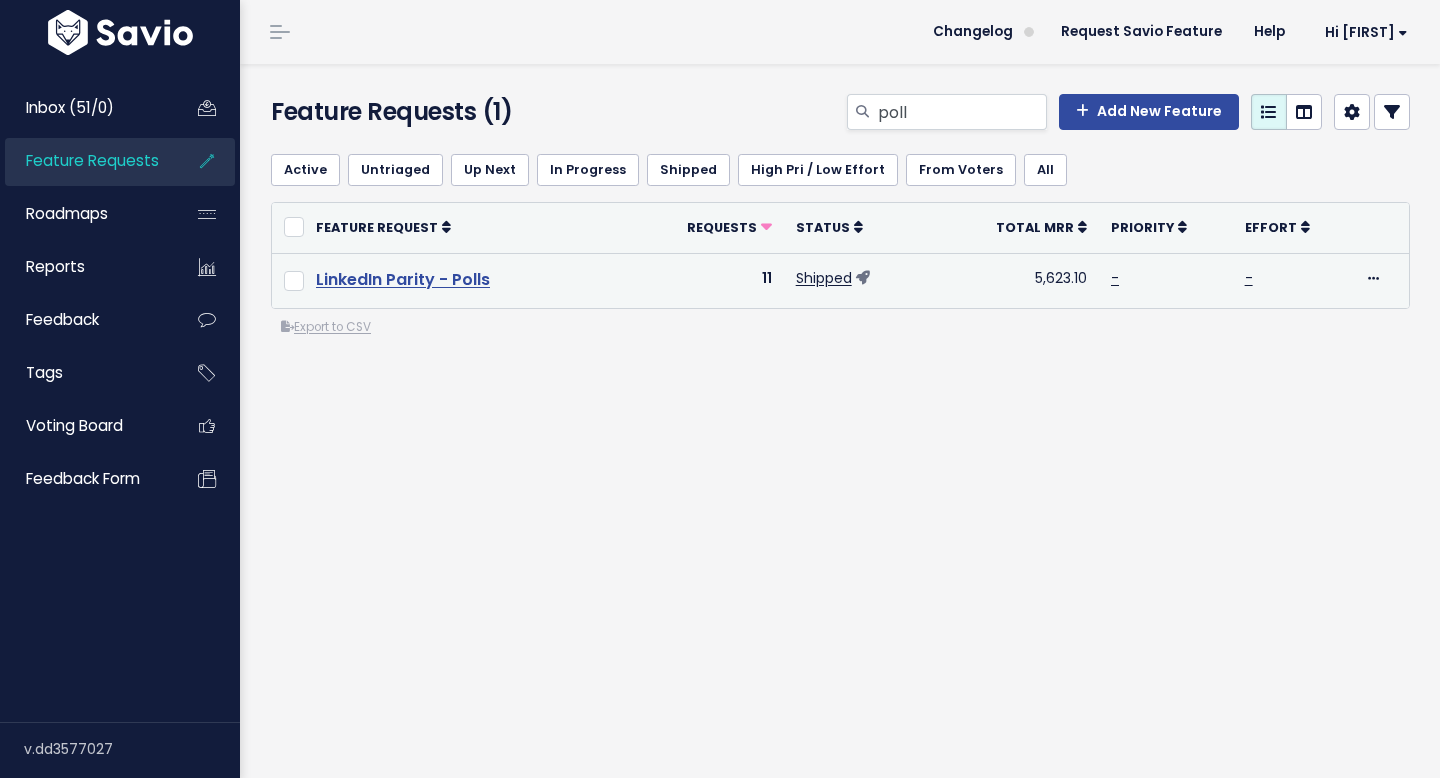 click on "LinkedIn Parity - Polls" at bounding box center [403, 279] 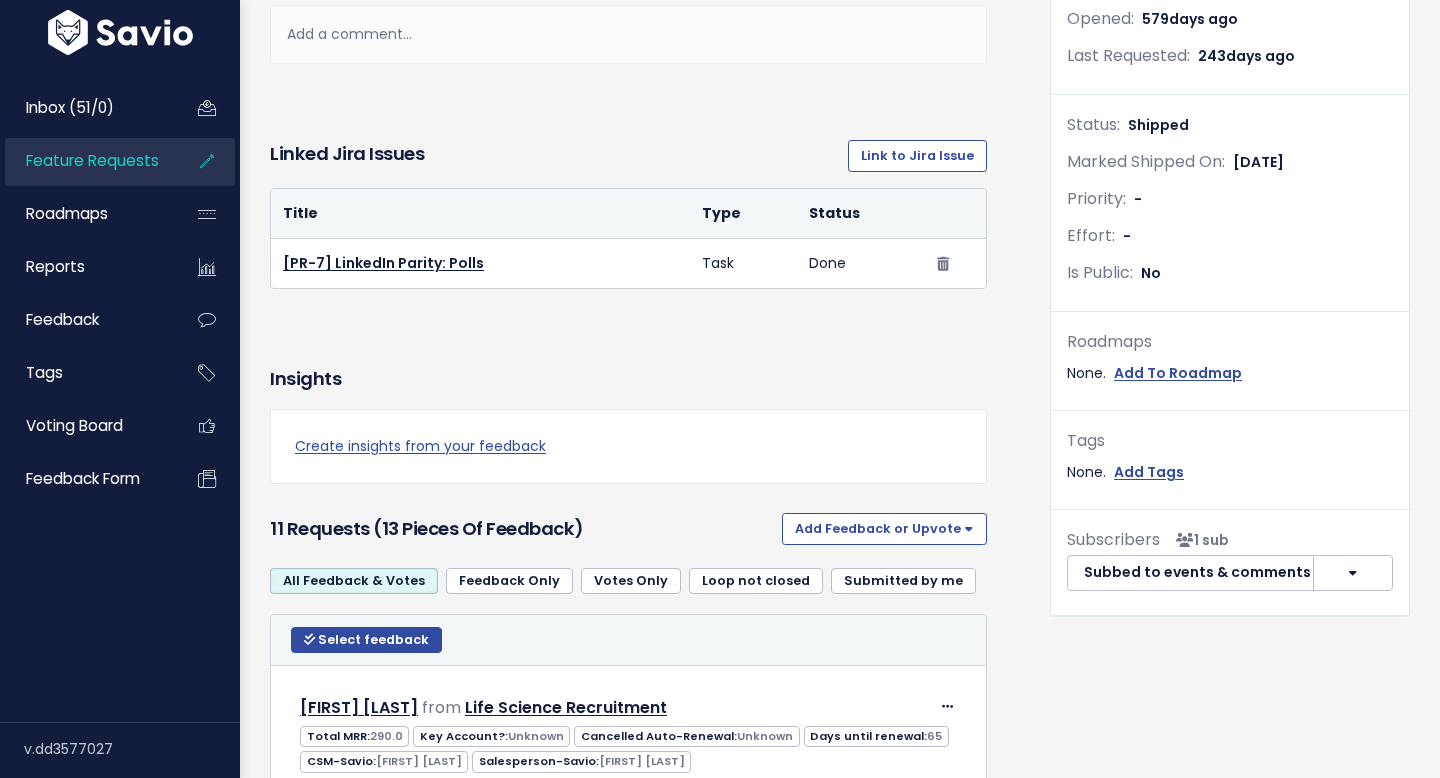 scroll, scrollTop: 0, scrollLeft: 0, axis: both 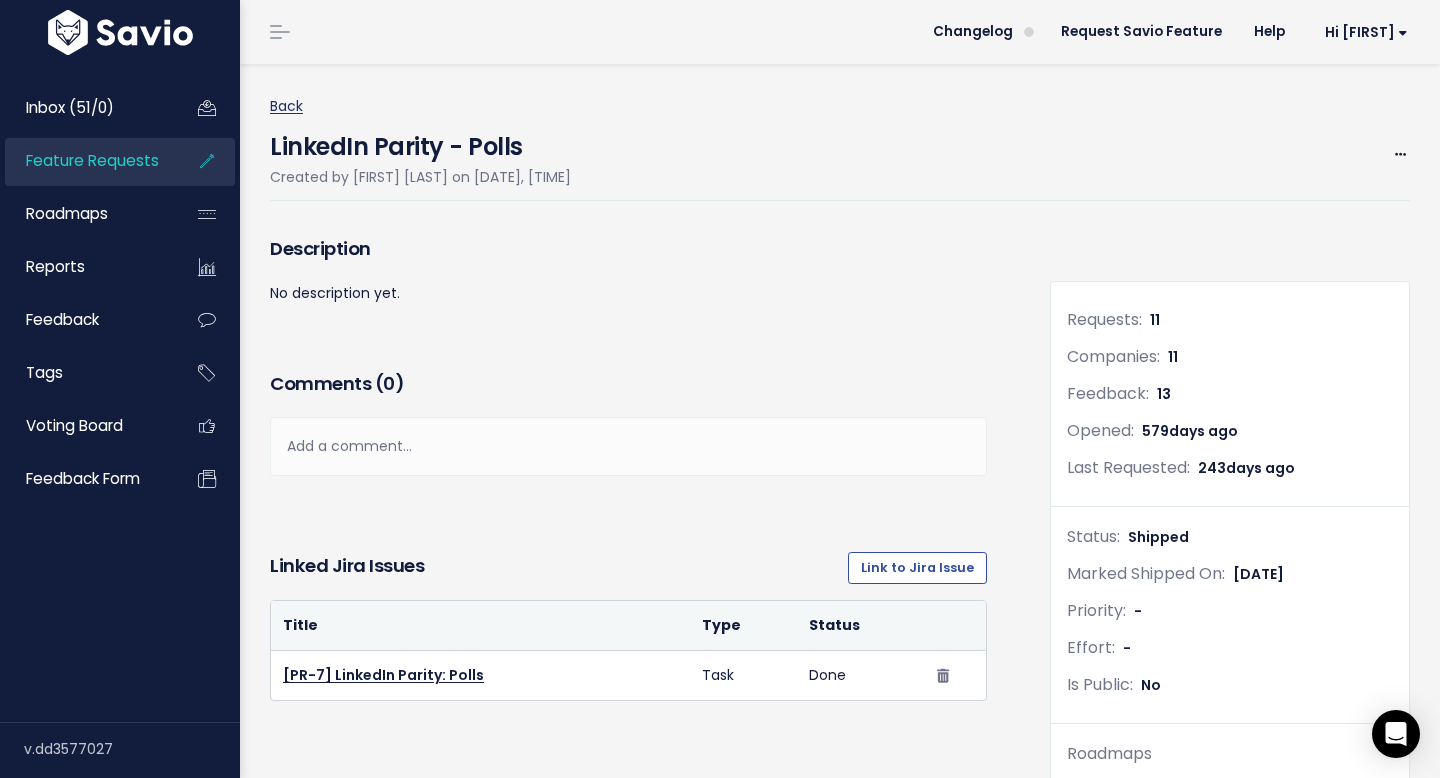 click on "Back" at bounding box center (286, 106) 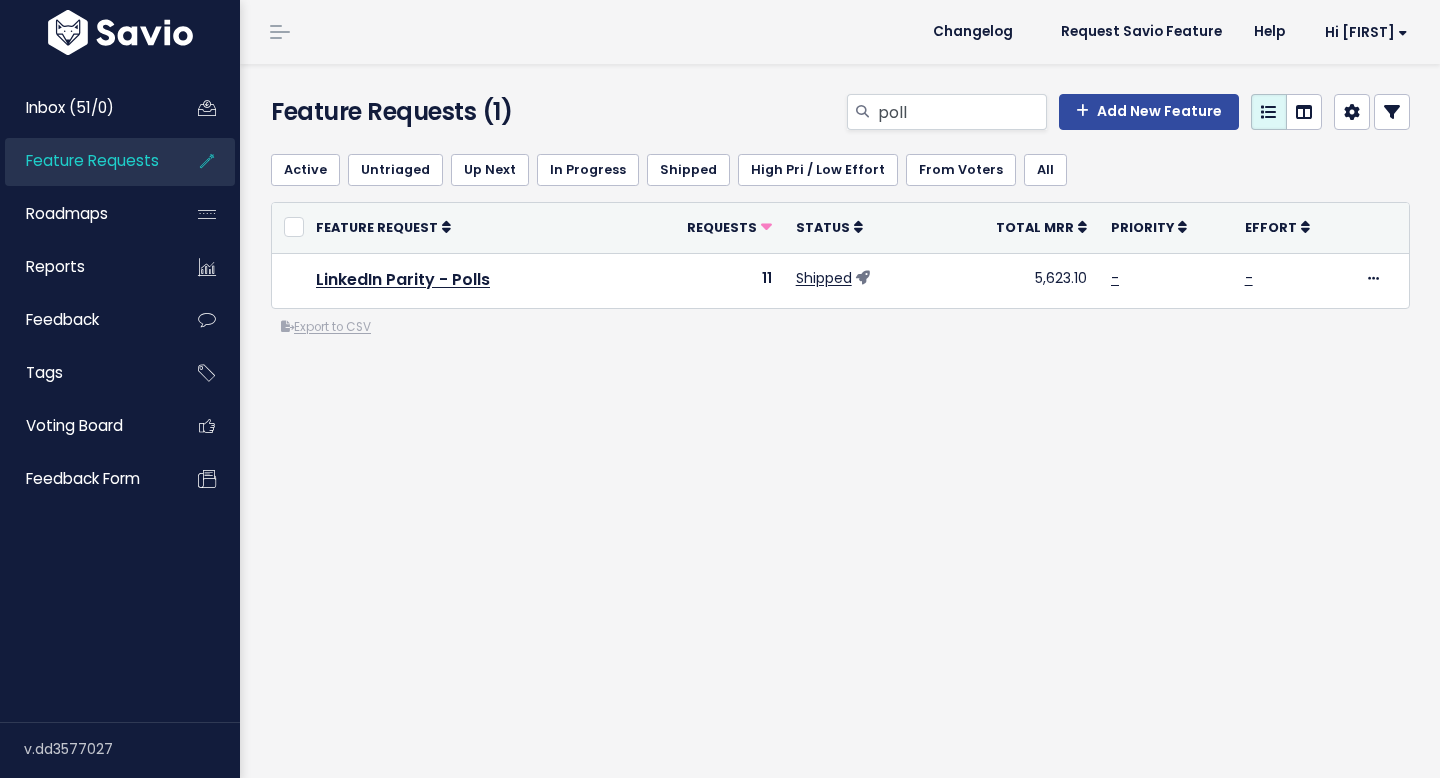 scroll, scrollTop: 0, scrollLeft: 0, axis: both 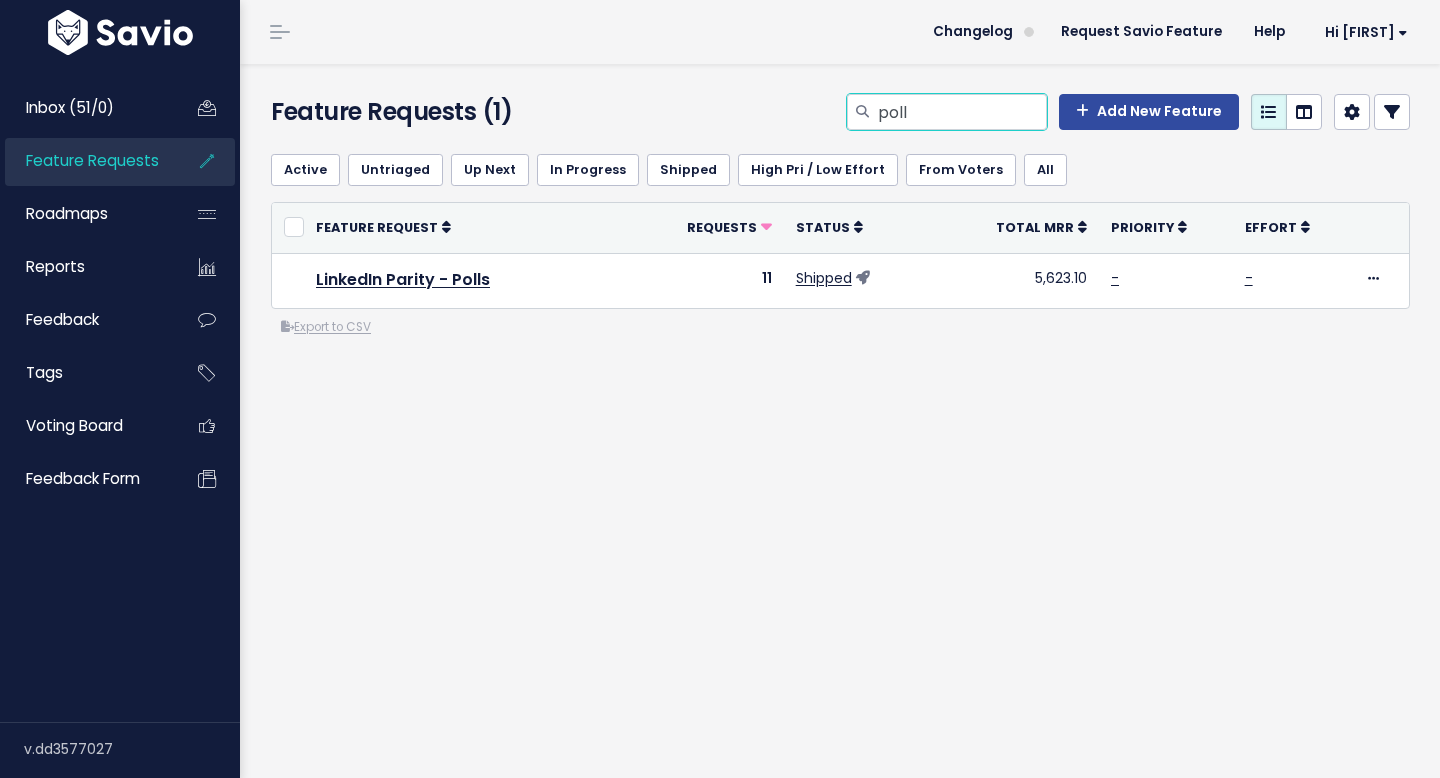 click on "poll" at bounding box center [961, 112] 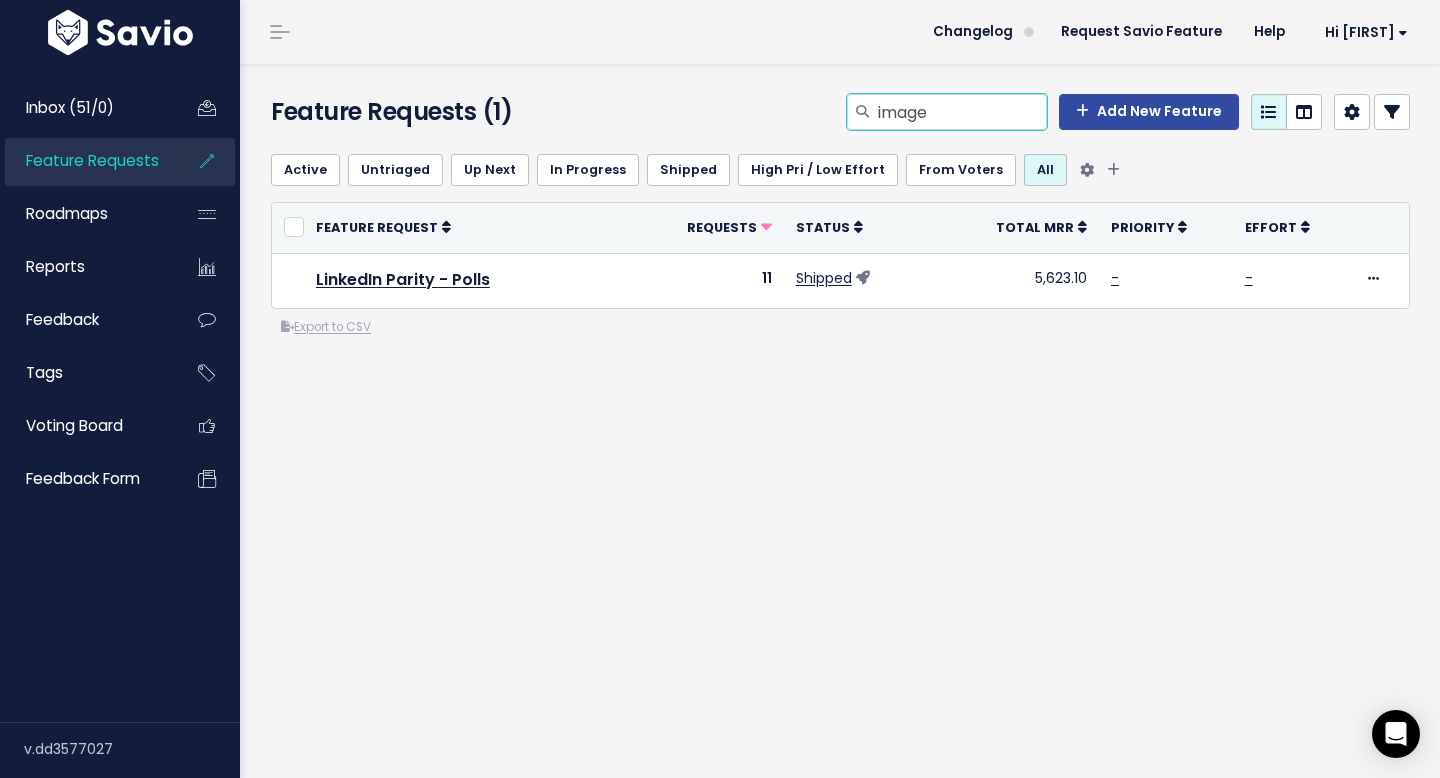 type on "image" 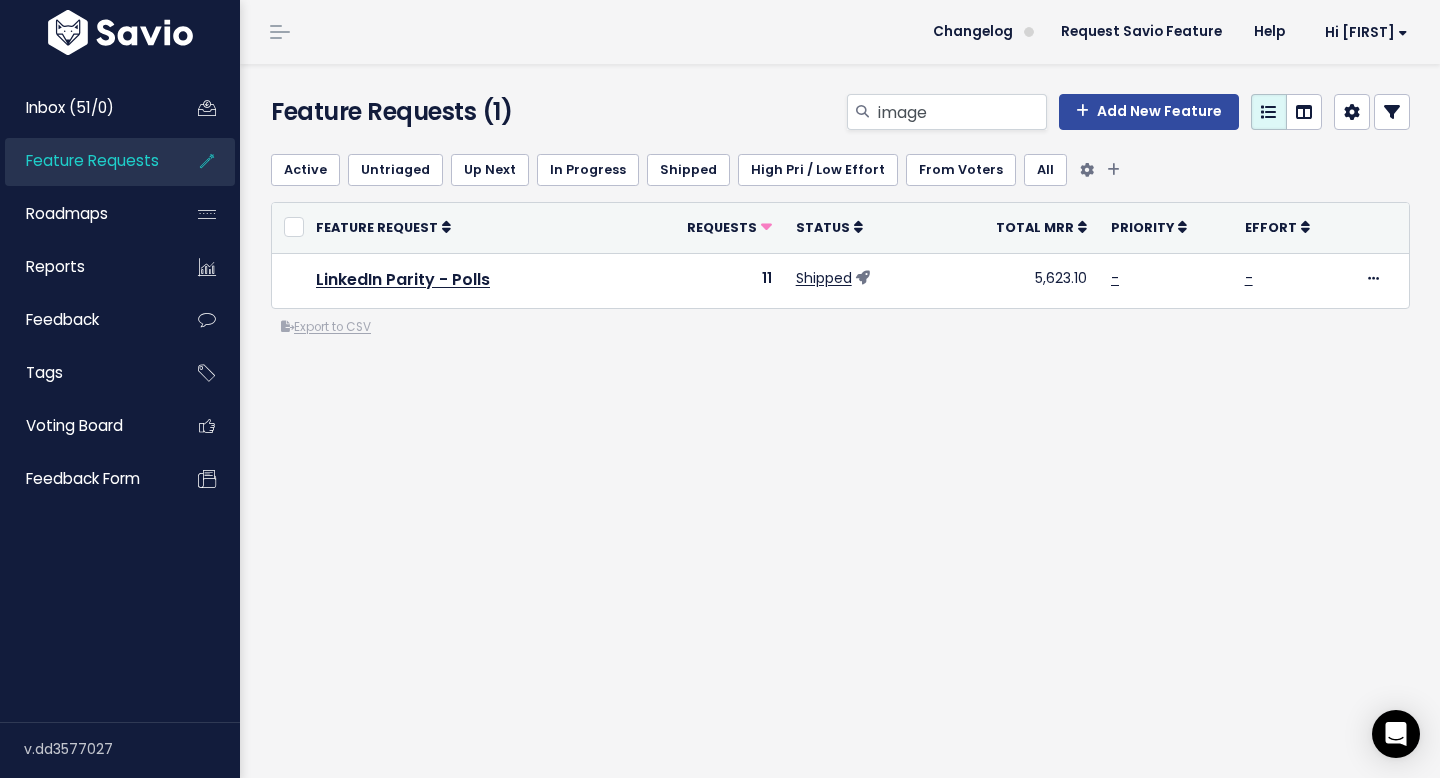 click on "All" at bounding box center (1045, 170) 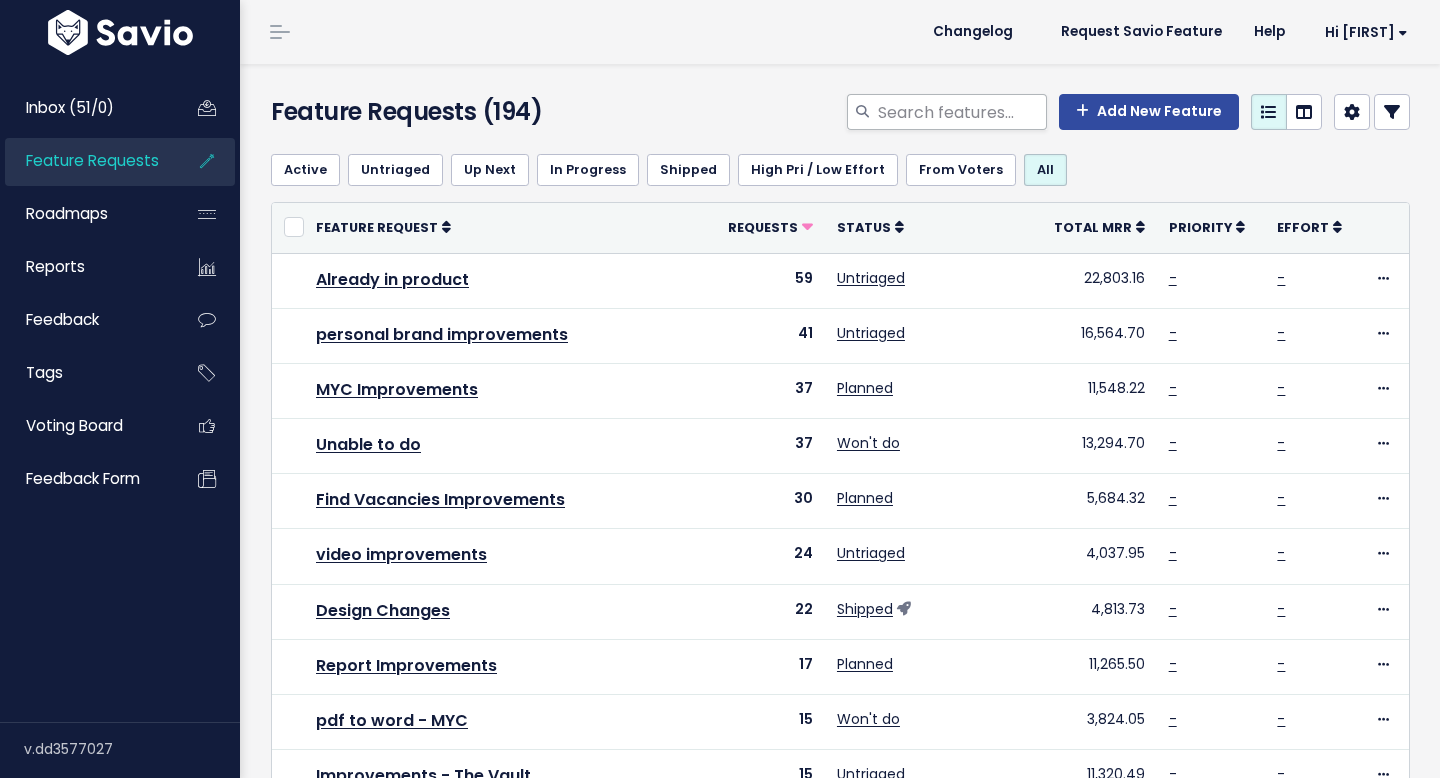 scroll, scrollTop: 0, scrollLeft: 0, axis: both 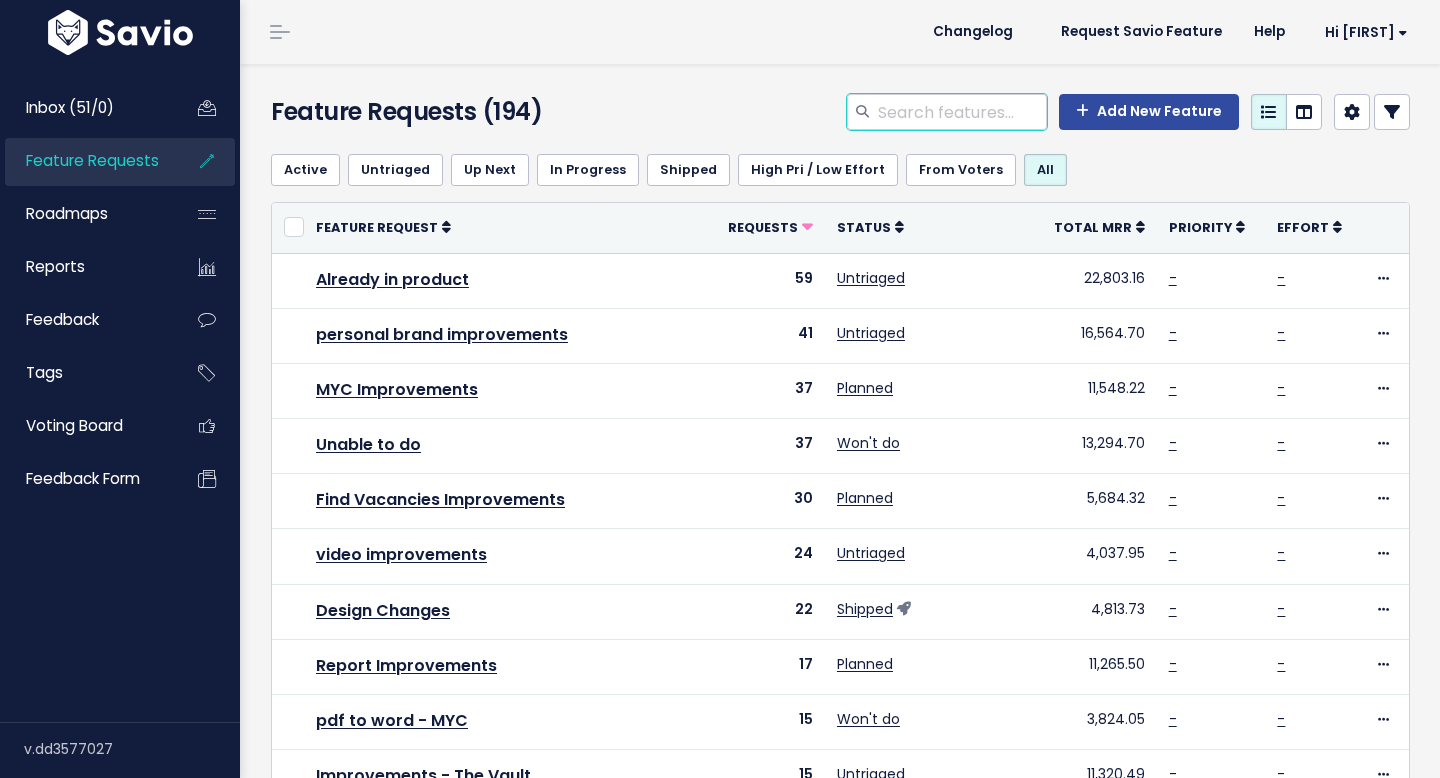 click at bounding box center (961, 112) 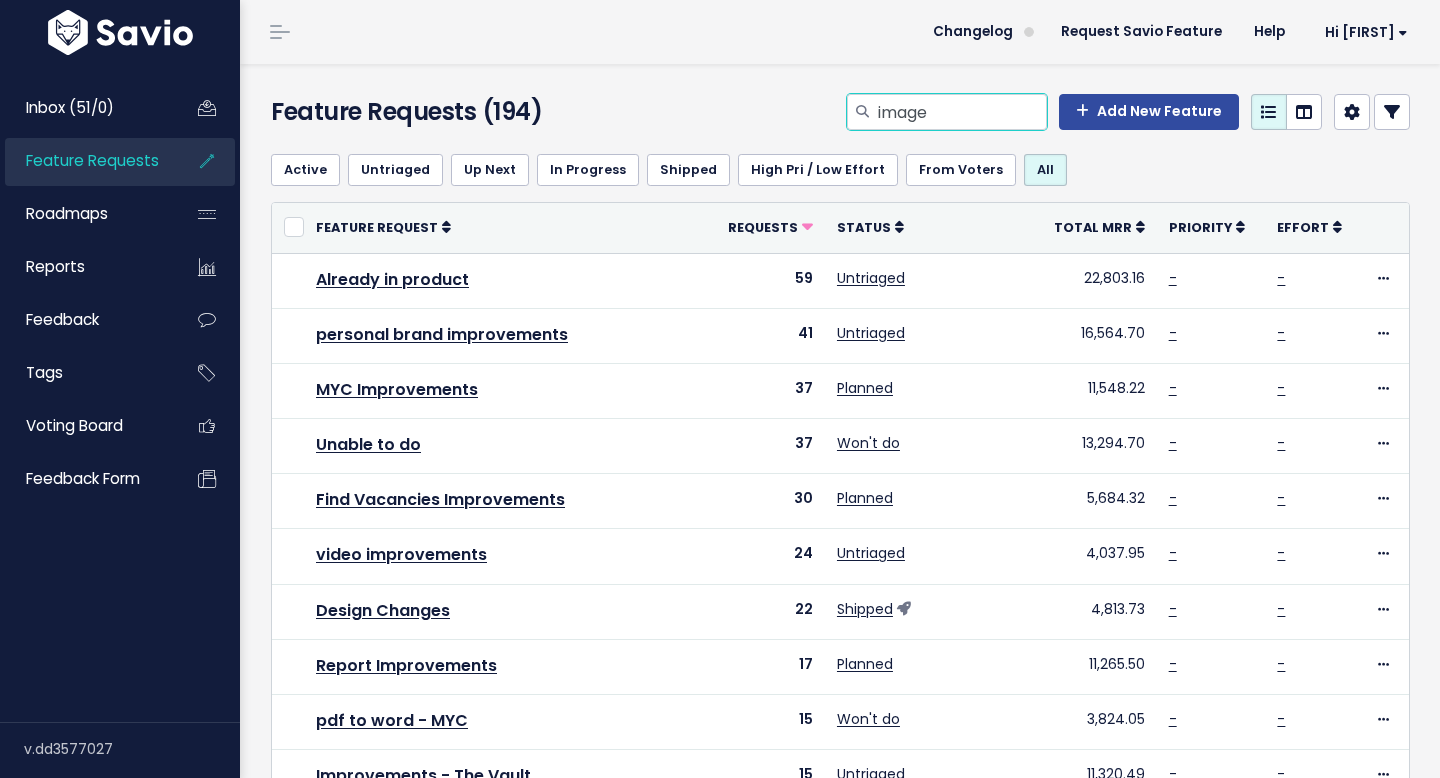 type on "image" 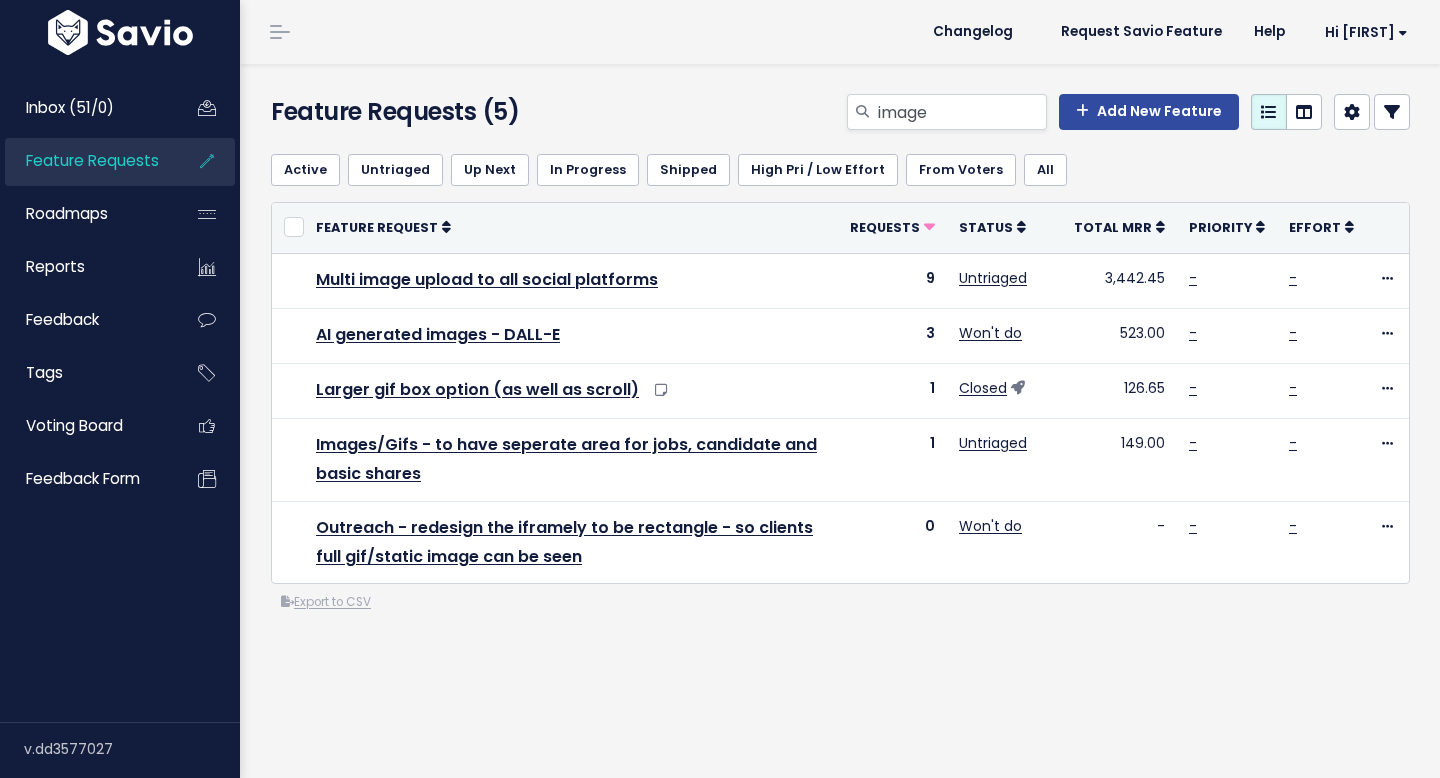 scroll, scrollTop: 0, scrollLeft: 0, axis: both 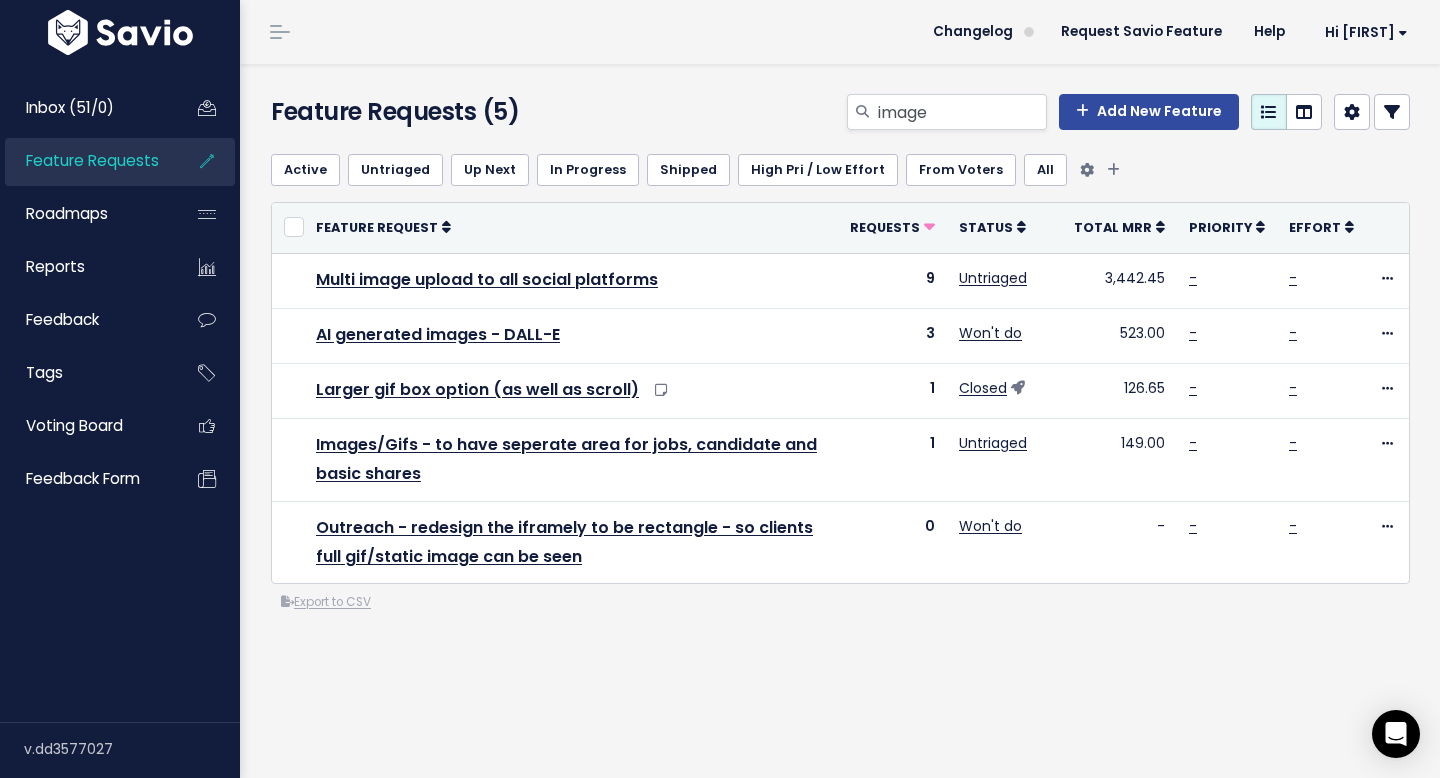 click on "Shipped" at bounding box center (688, 170) 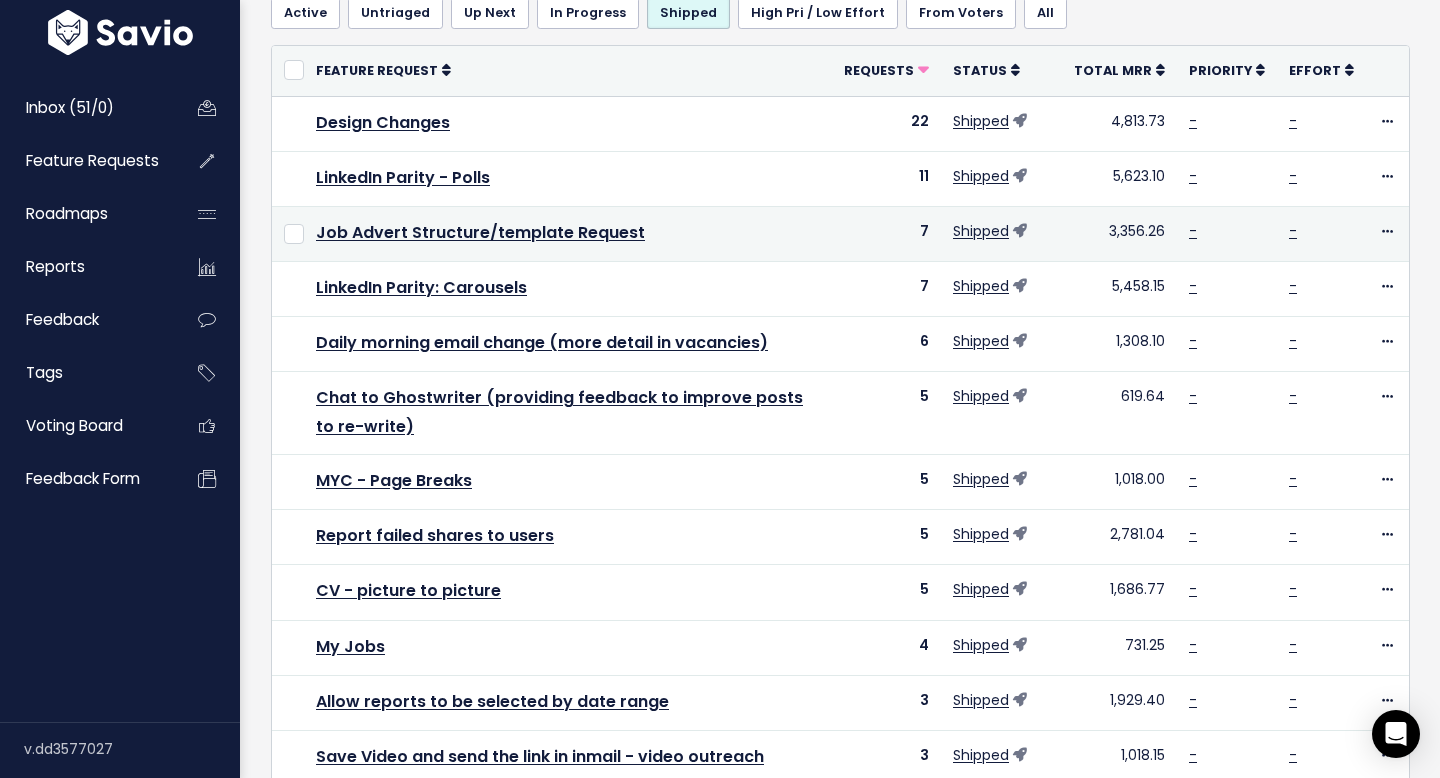 scroll, scrollTop: 160, scrollLeft: 0, axis: vertical 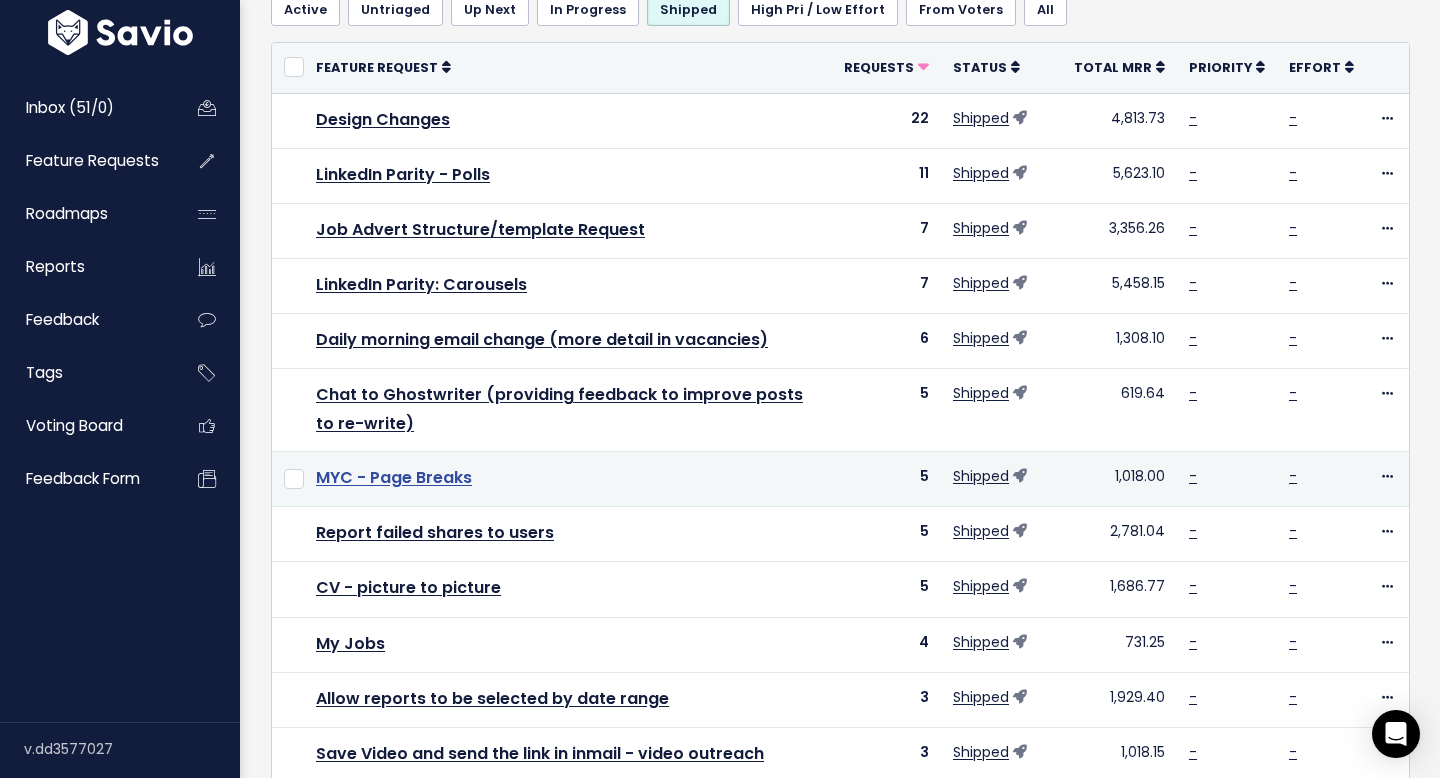 click on "MYC - Page Breaks" at bounding box center [394, 477] 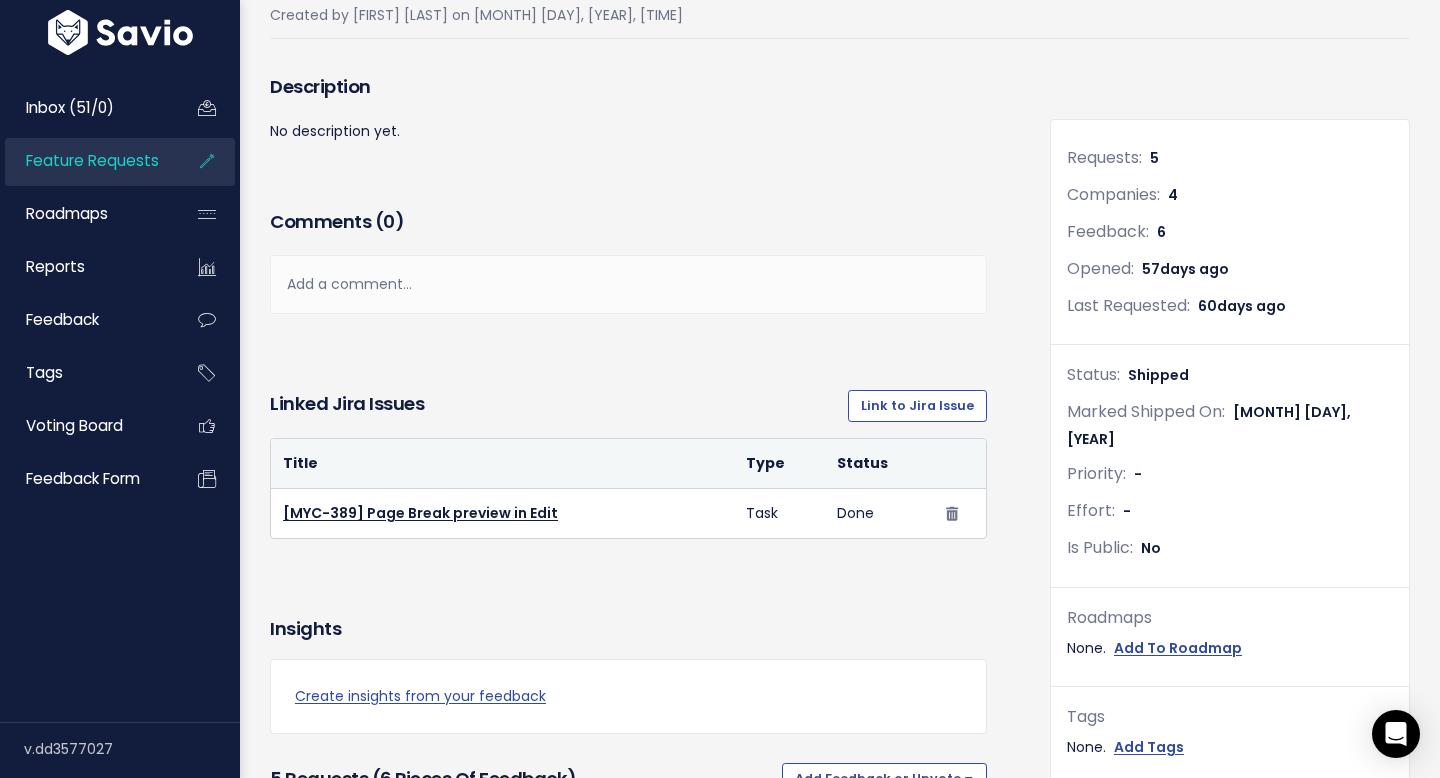 scroll, scrollTop: 0, scrollLeft: 0, axis: both 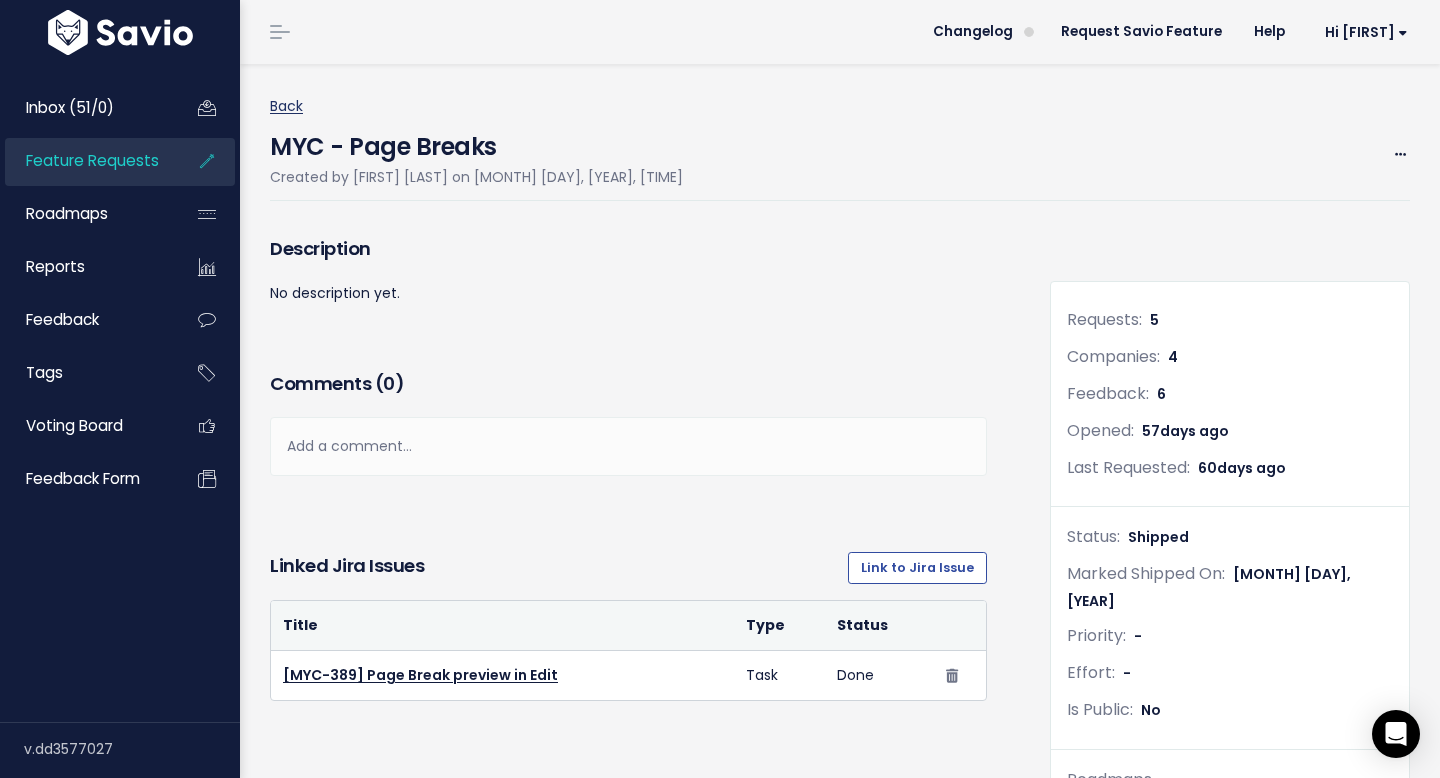 click on "Back" at bounding box center [286, 106] 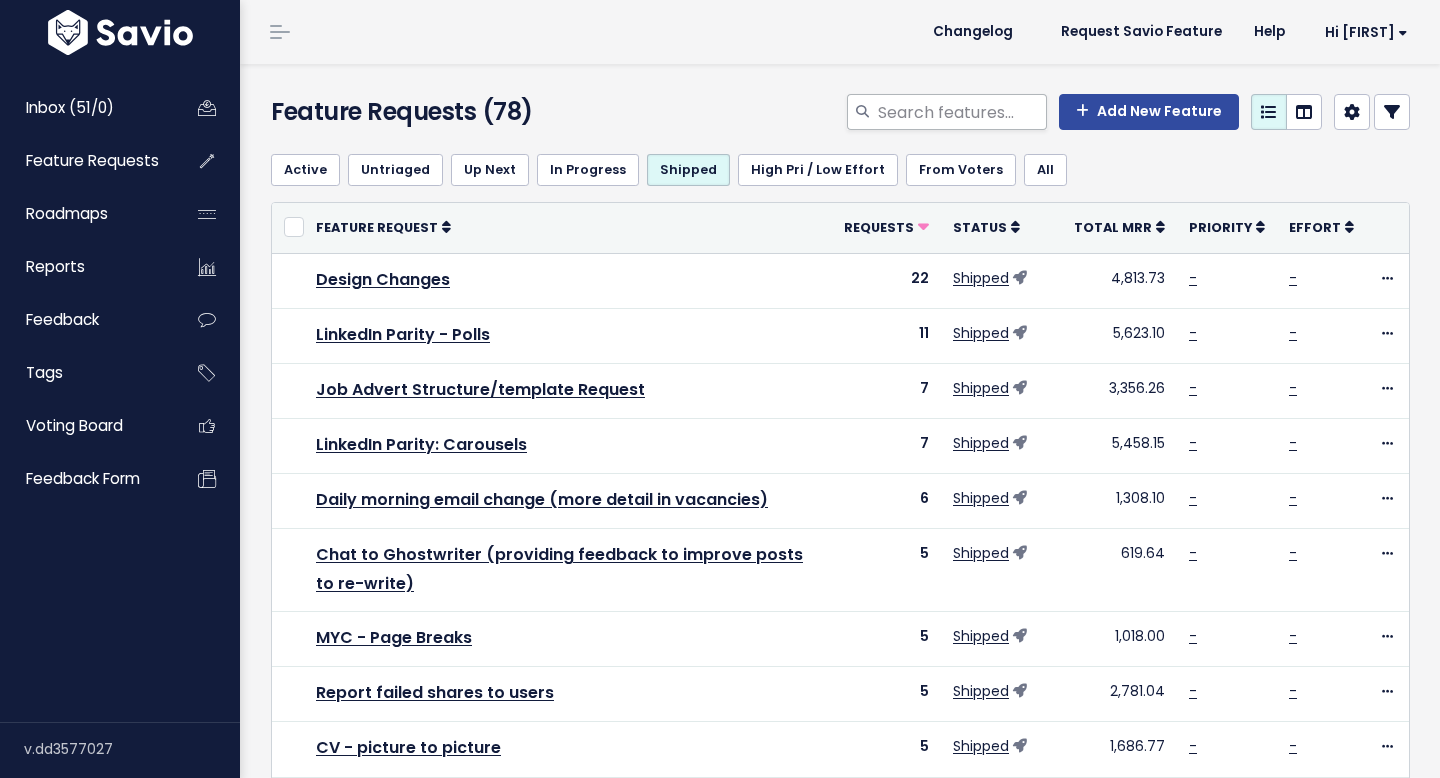 scroll, scrollTop: 0, scrollLeft: 0, axis: both 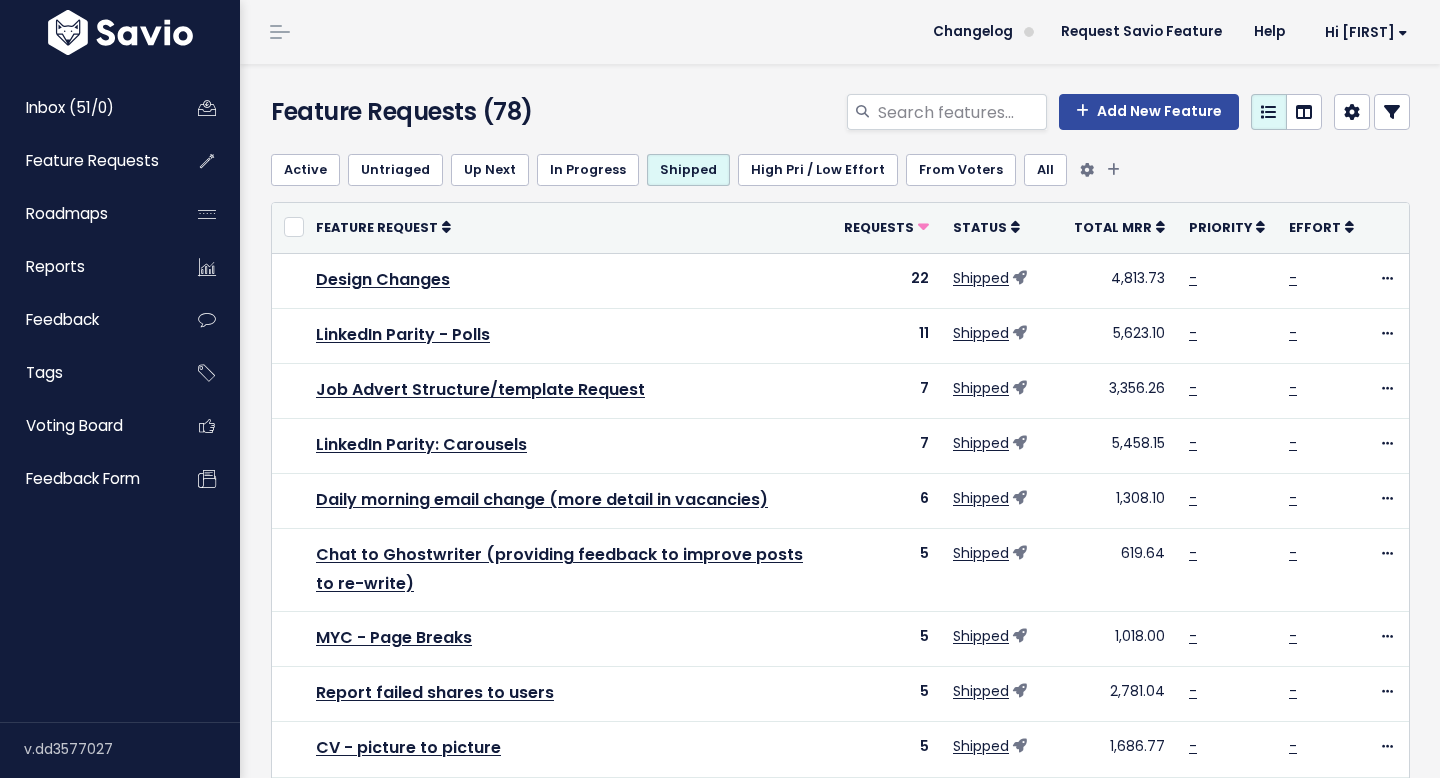 click on "All" at bounding box center [1045, 170] 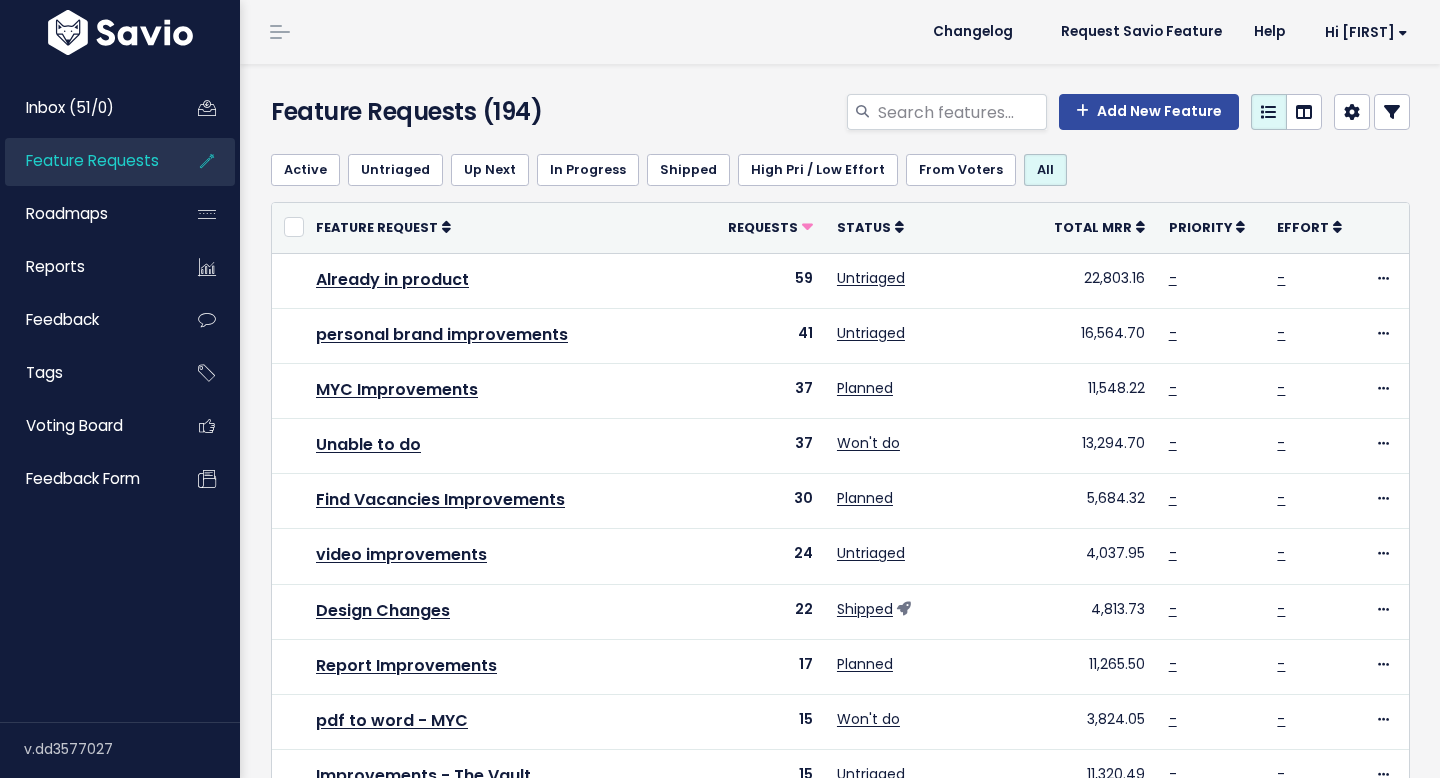 click at bounding box center (961, 112) 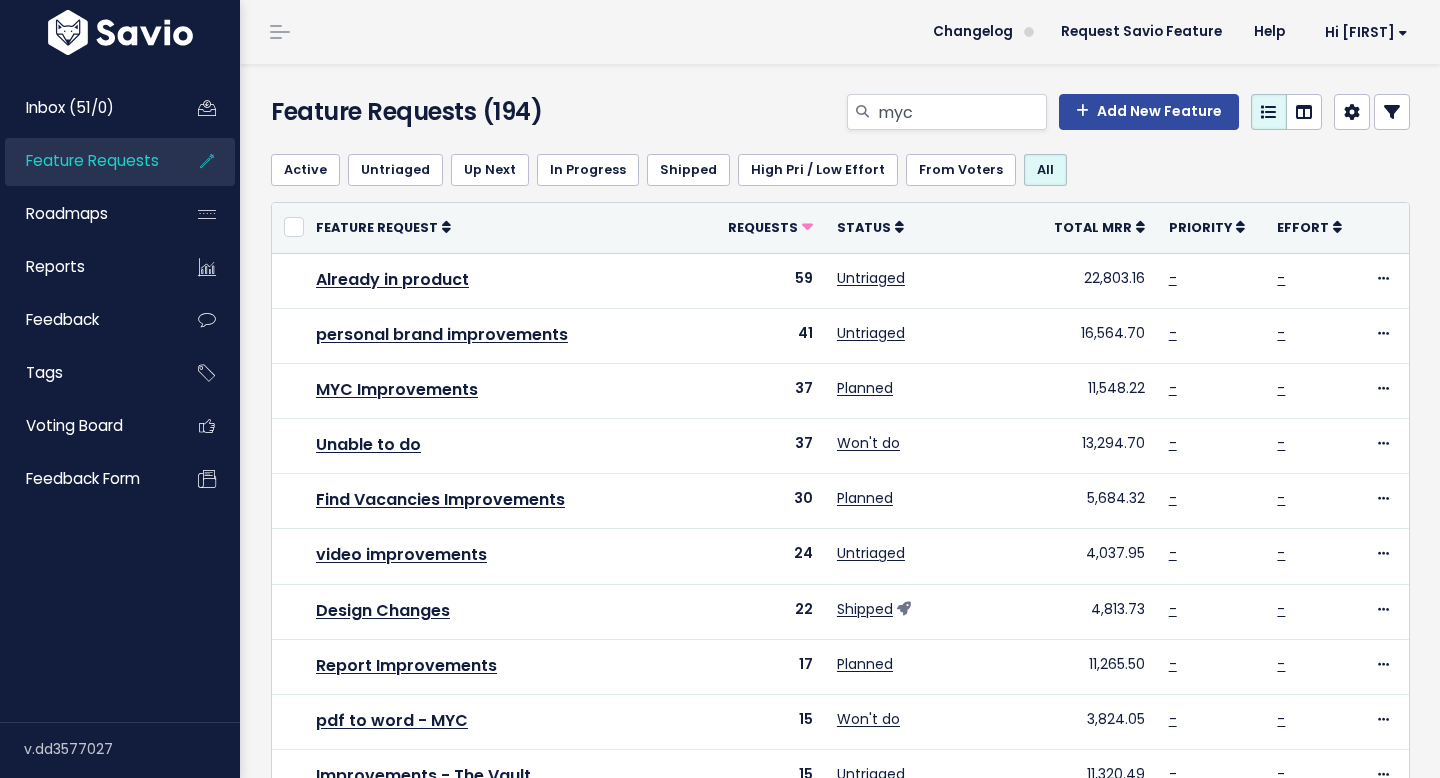 type on "myc" 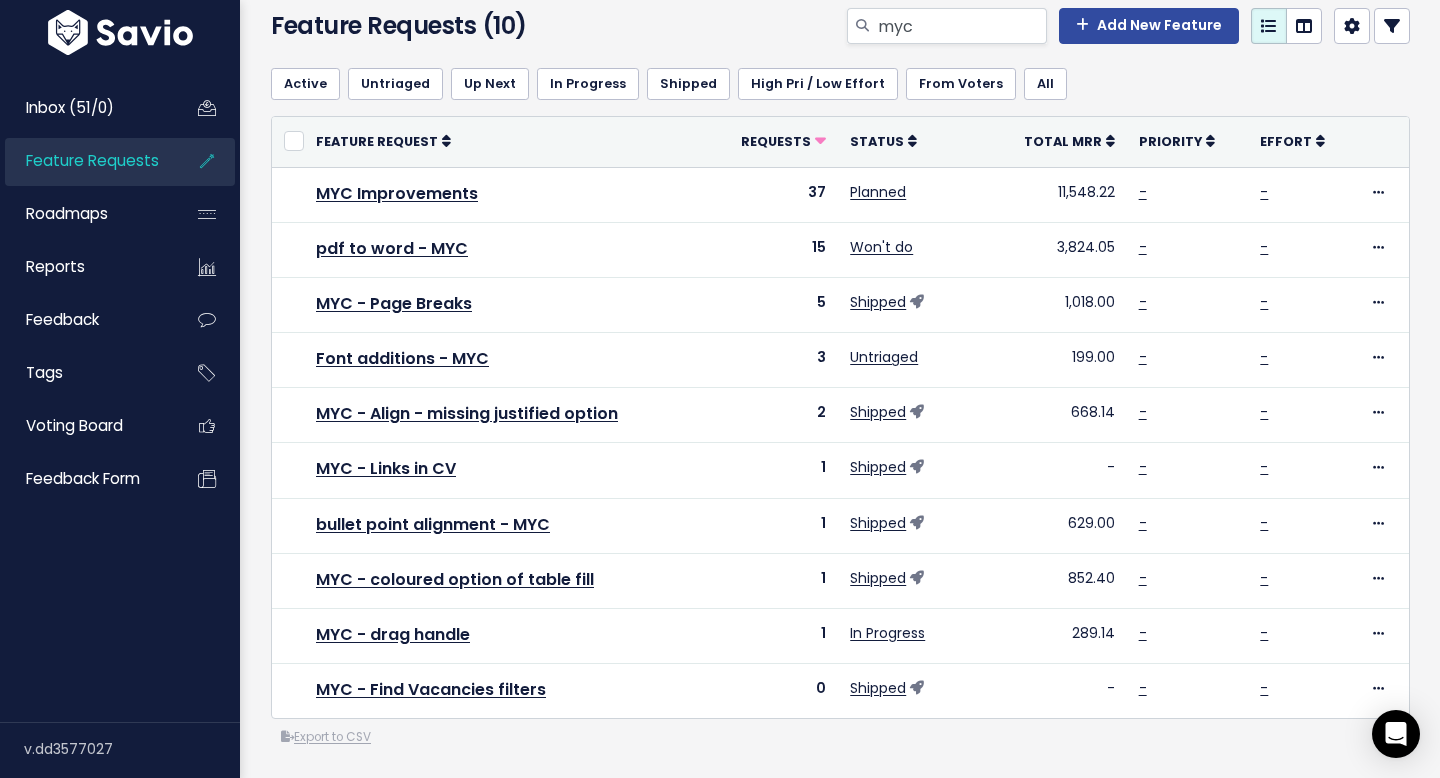 scroll, scrollTop: 89, scrollLeft: 0, axis: vertical 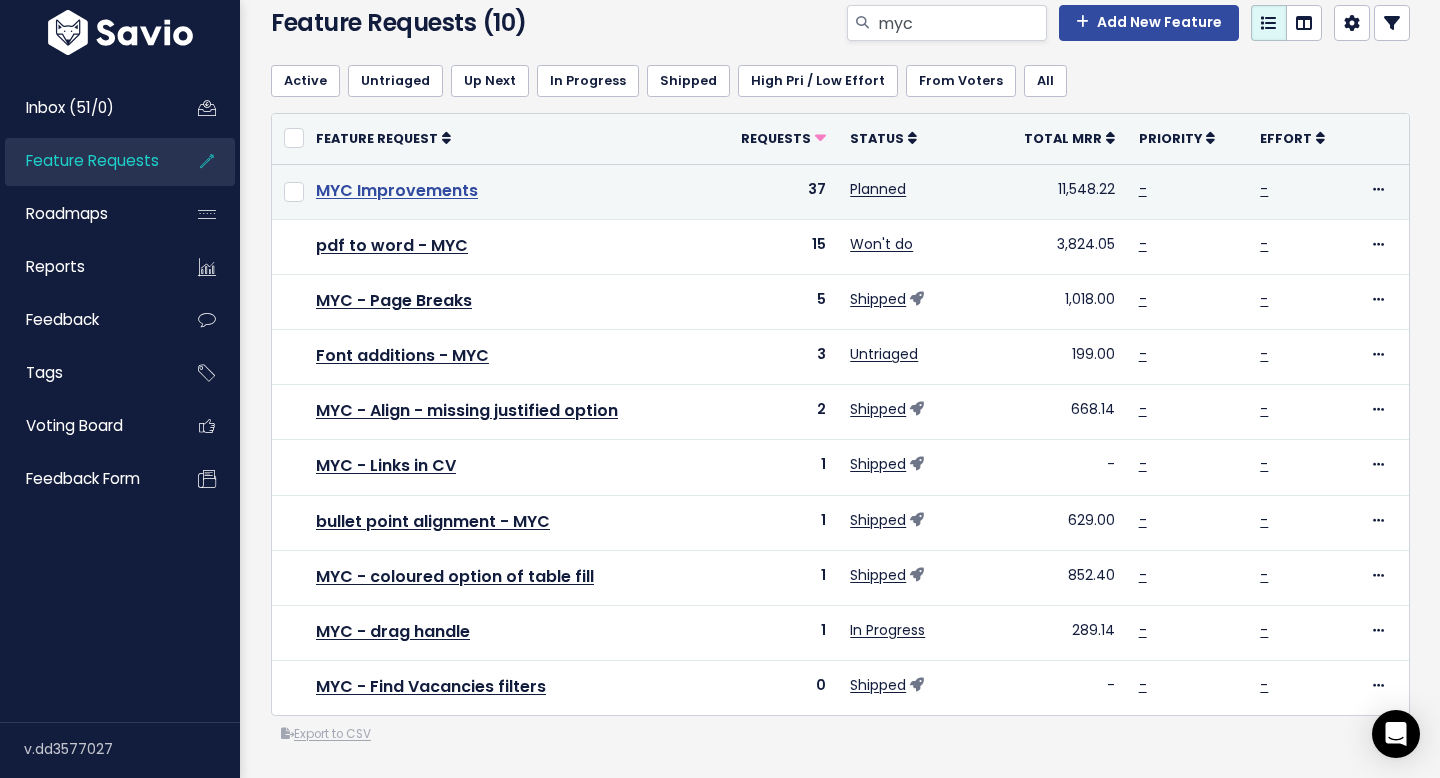 click on "MYC Improvements" at bounding box center (397, 190) 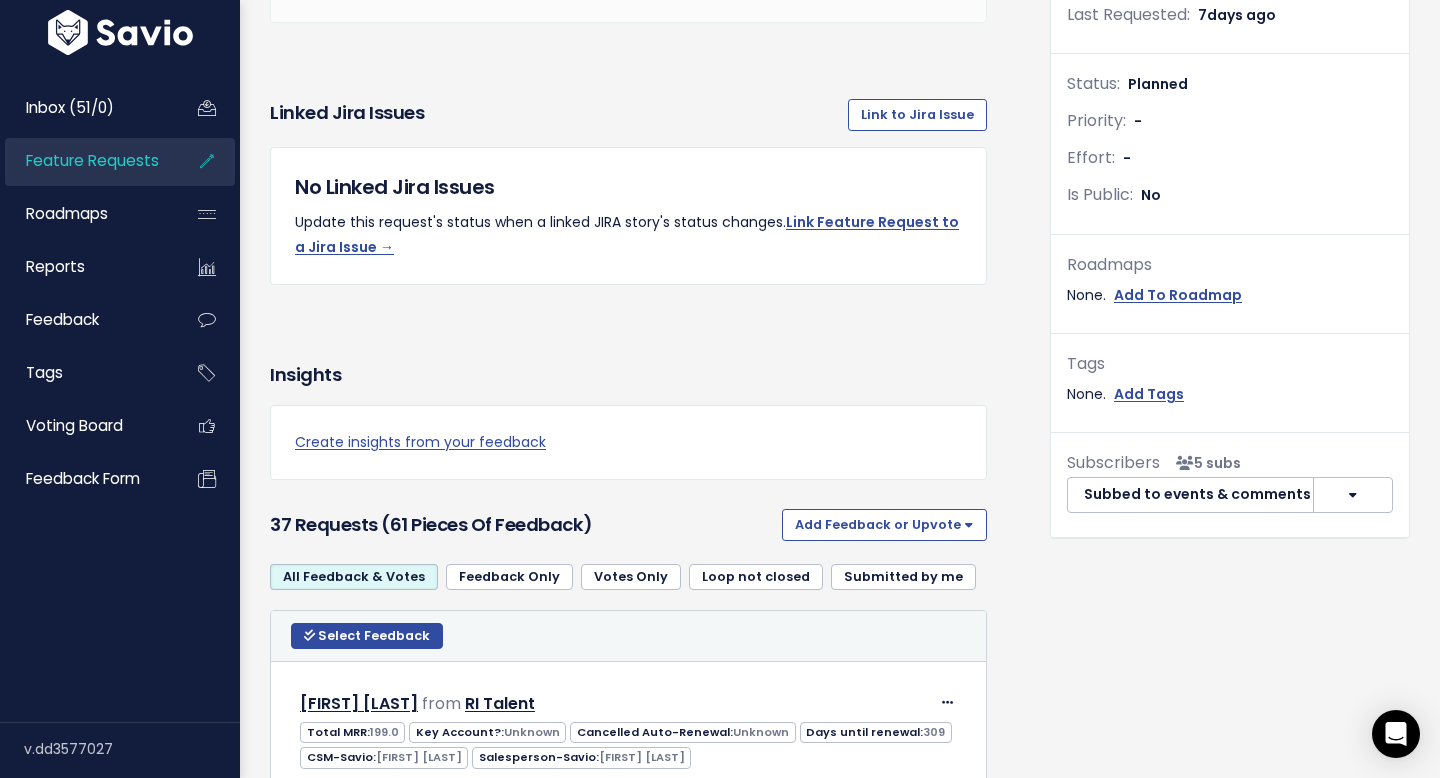 scroll, scrollTop: 0, scrollLeft: 0, axis: both 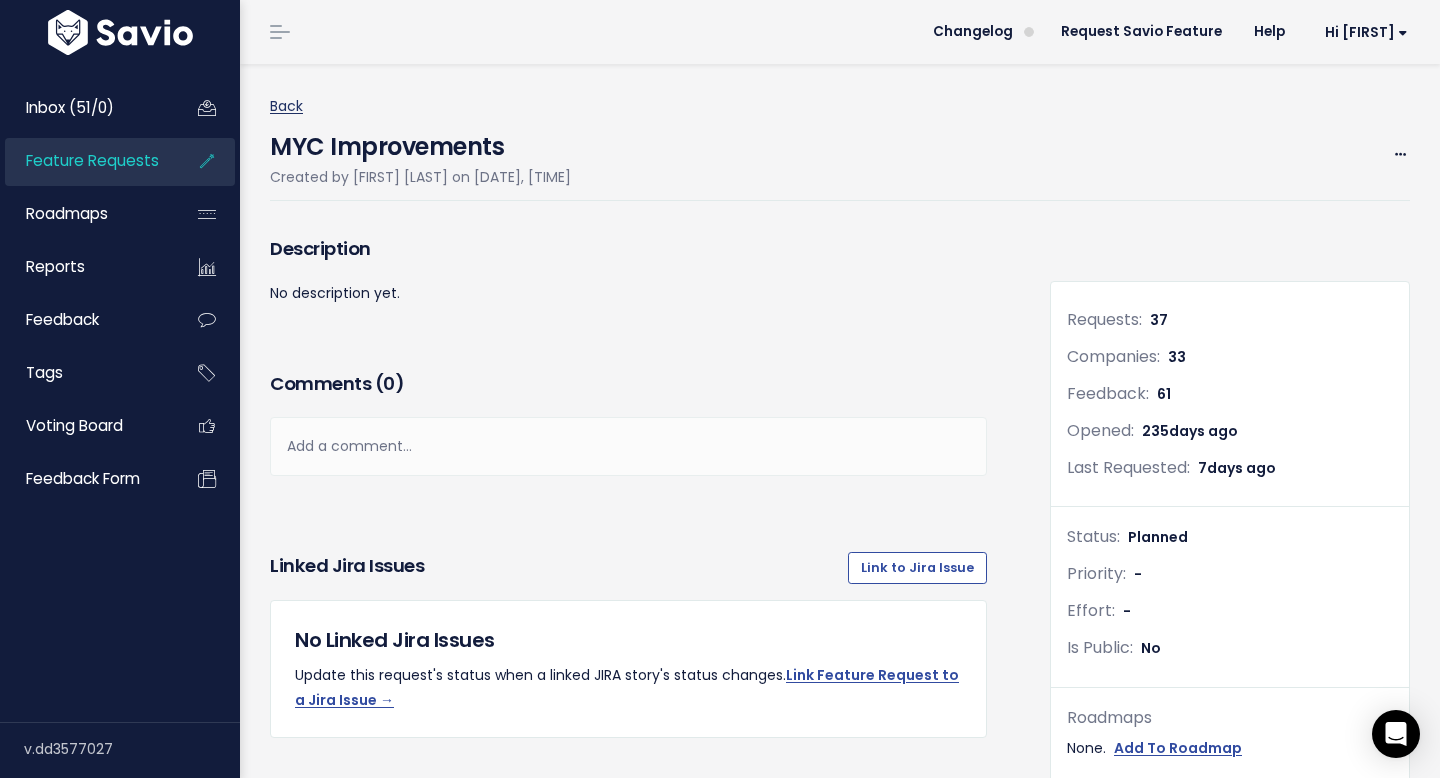 click on "Back" at bounding box center [286, 106] 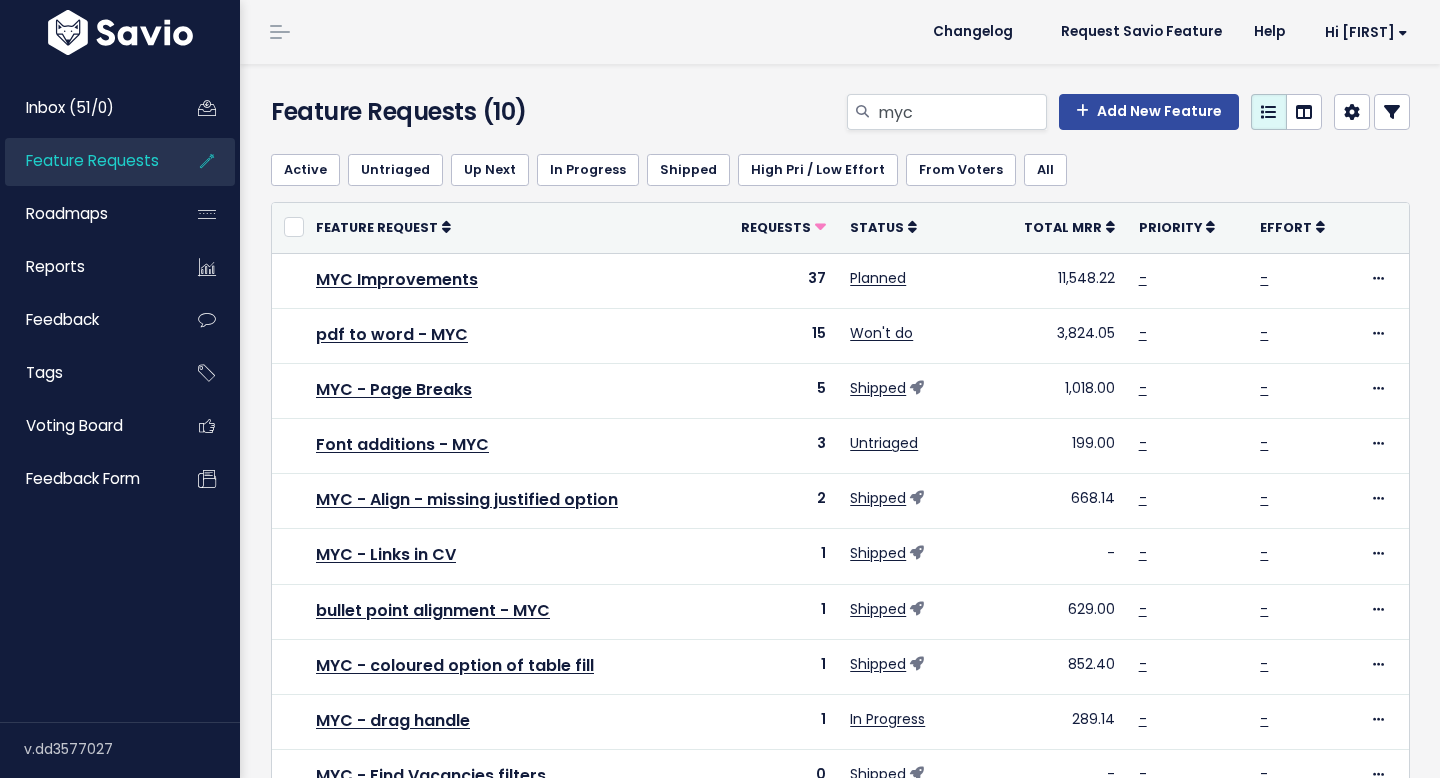 scroll, scrollTop: 0, scrollLeft: 0, axis: both 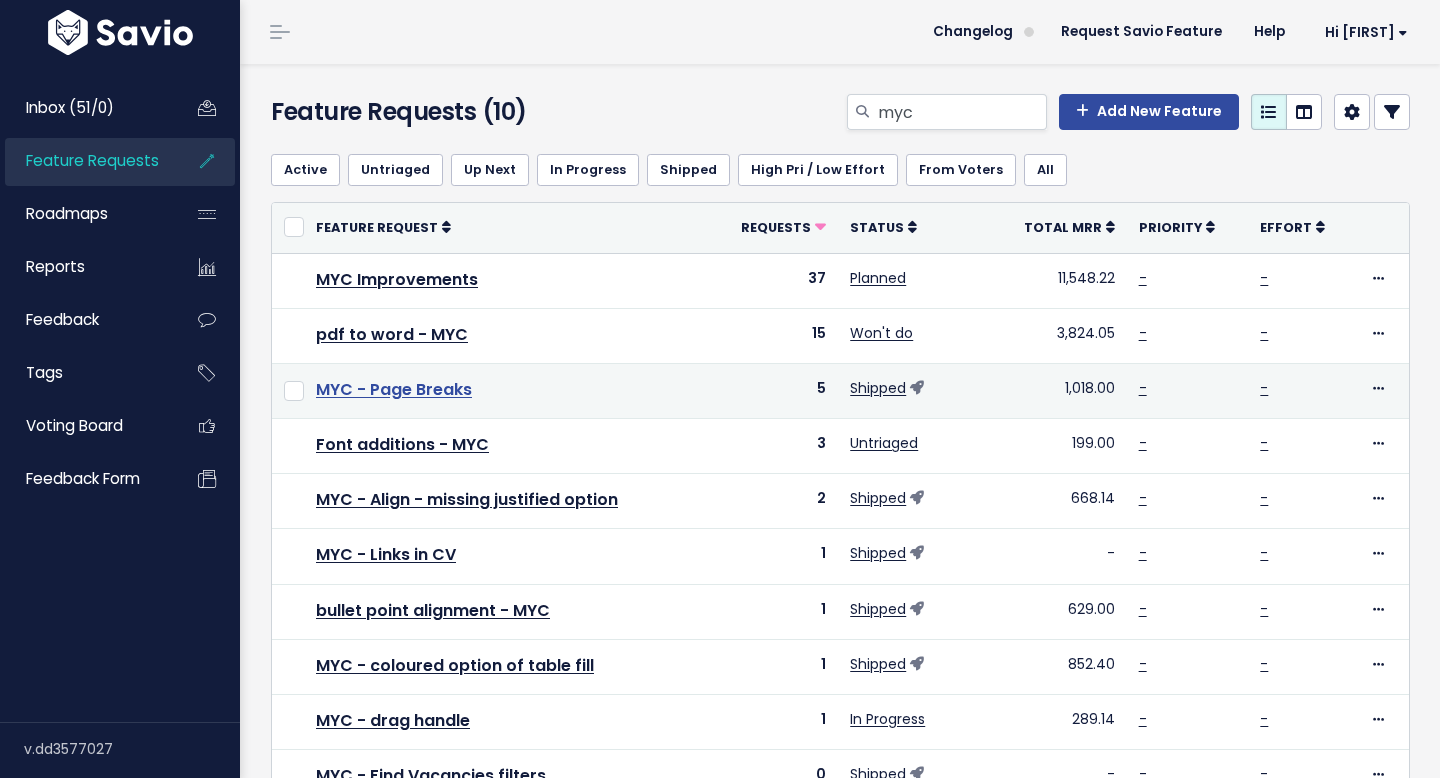 click on "MYC - Page Breaks" at bounding box center (394, 389) 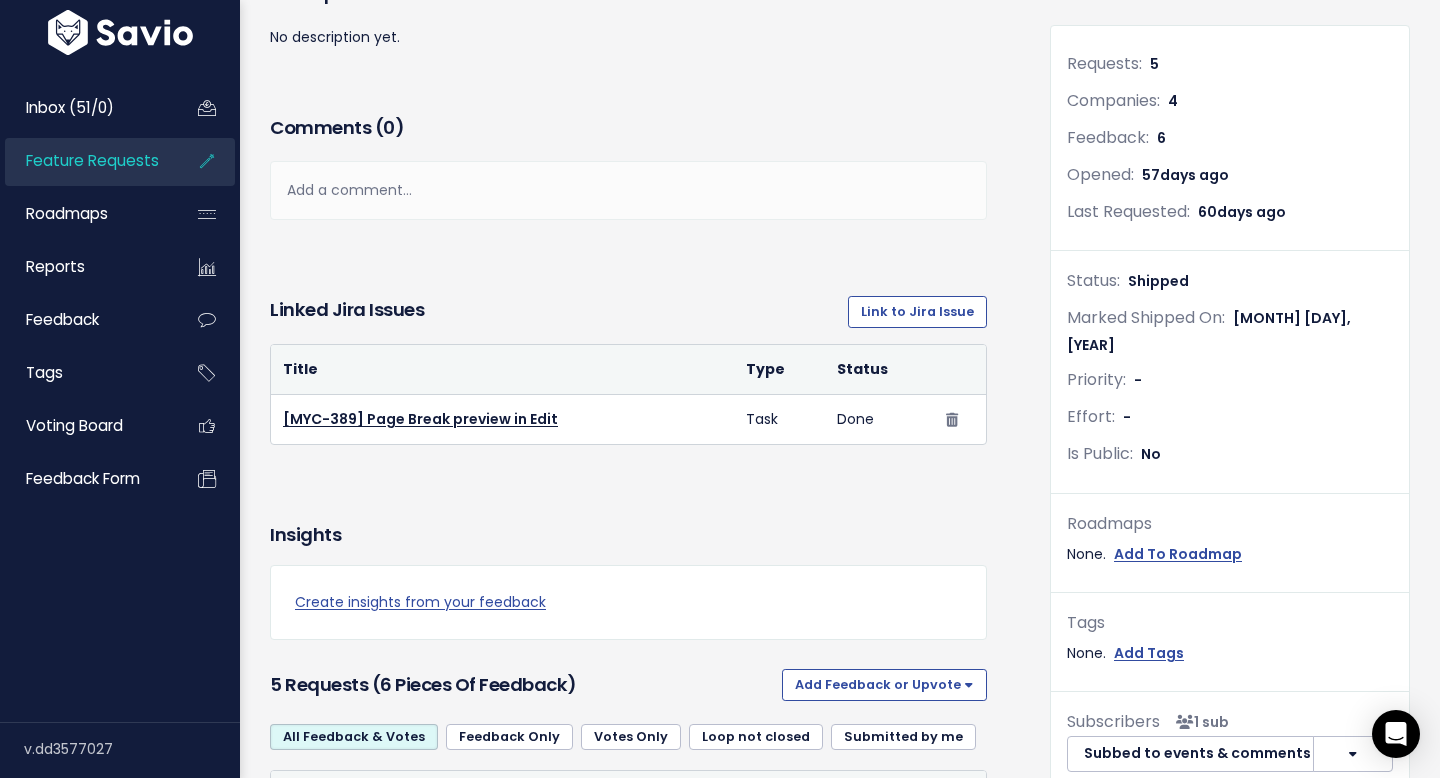 scroll, scrollTop: 112, scrollLeft: 0, axis: vertical 